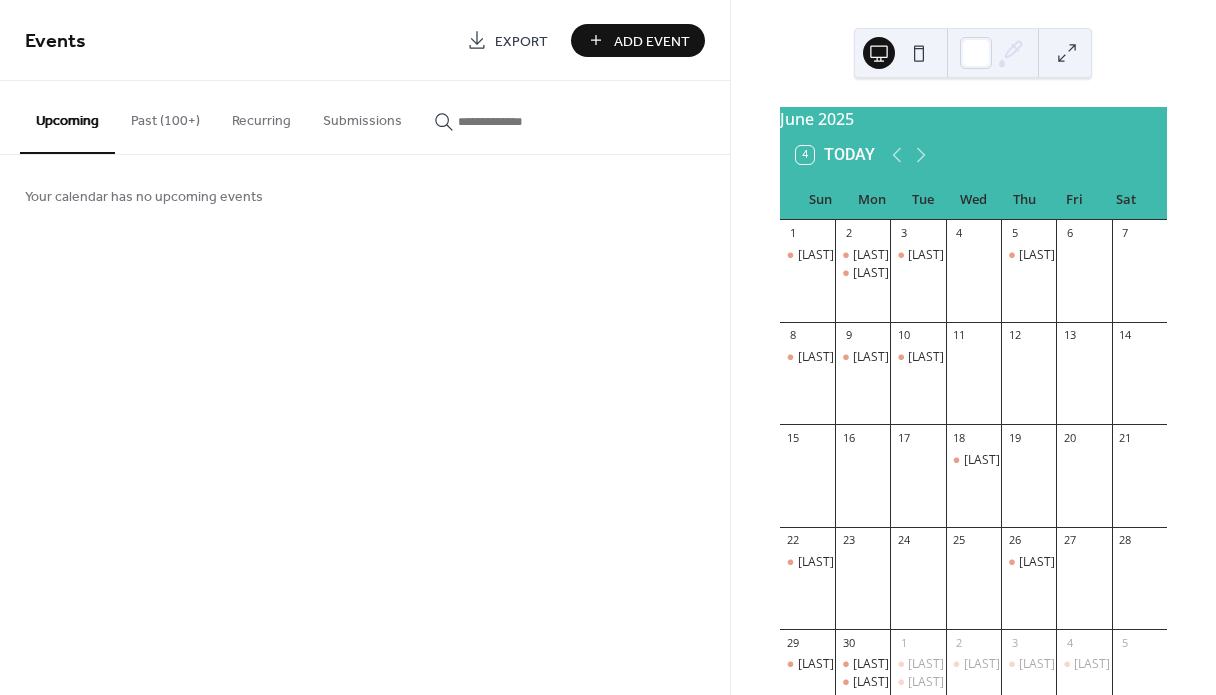 scroll, scrollTop: 0, scrollLeft: 0, axis: both 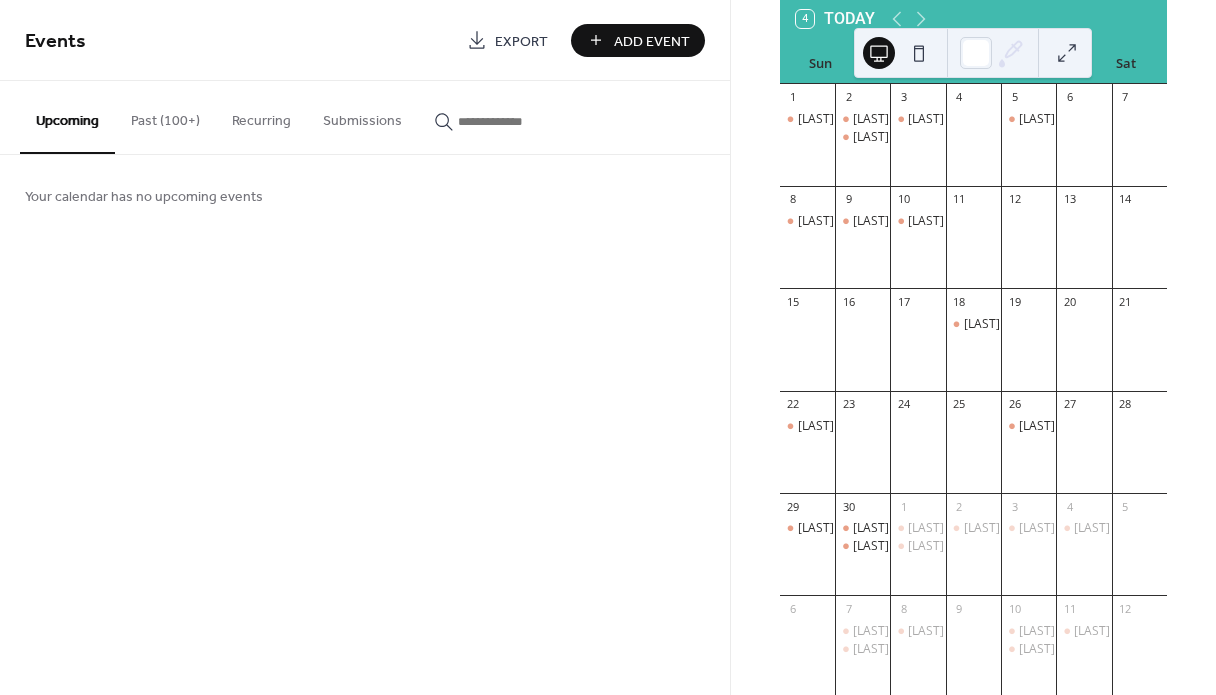 click on "Past (100+)" at bounding box center [165, 116] 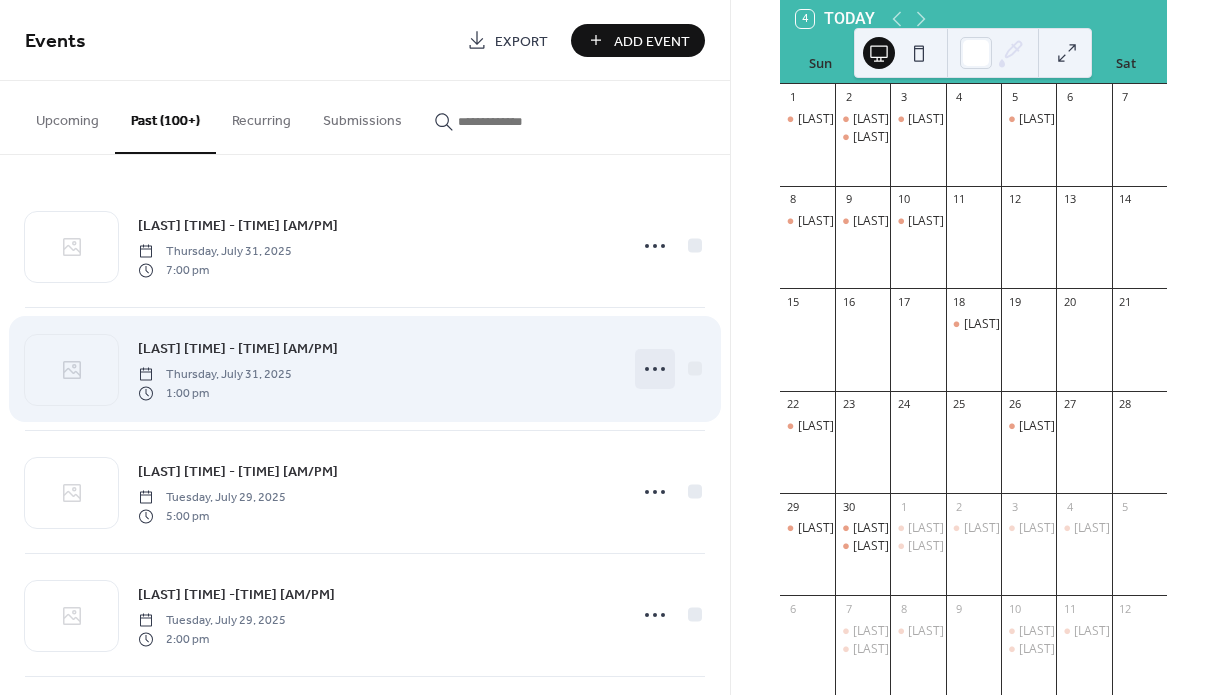 click 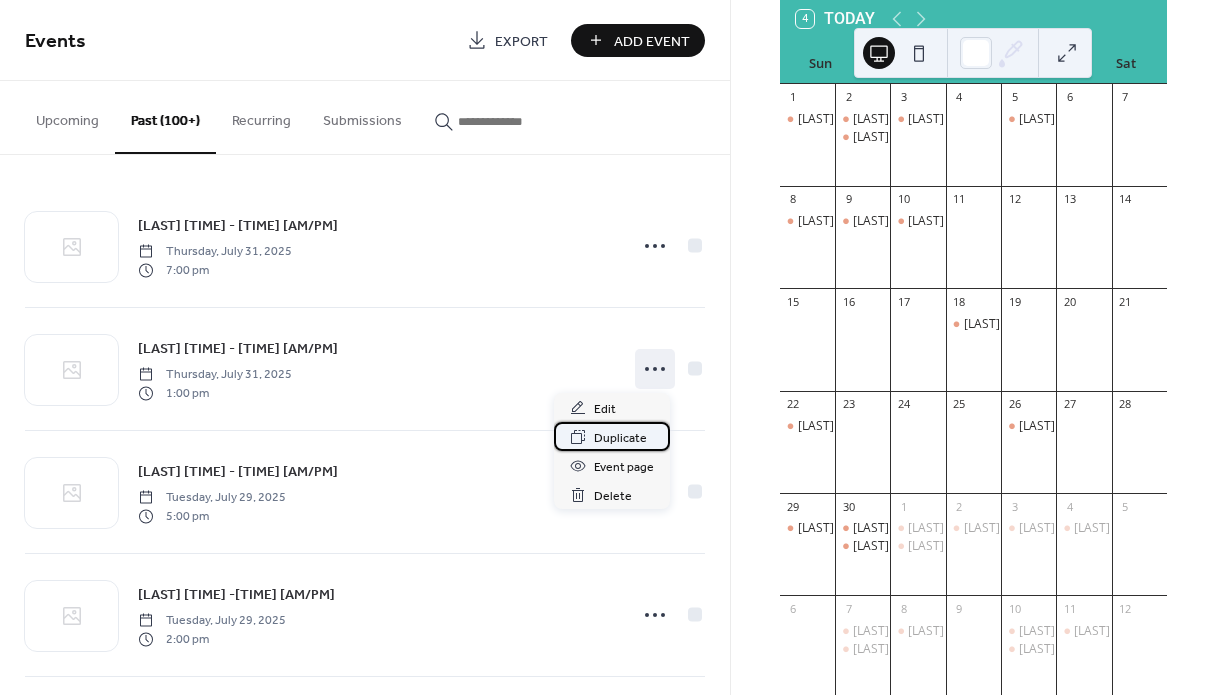click on "Duplicate" at bounding box center (620, 438) 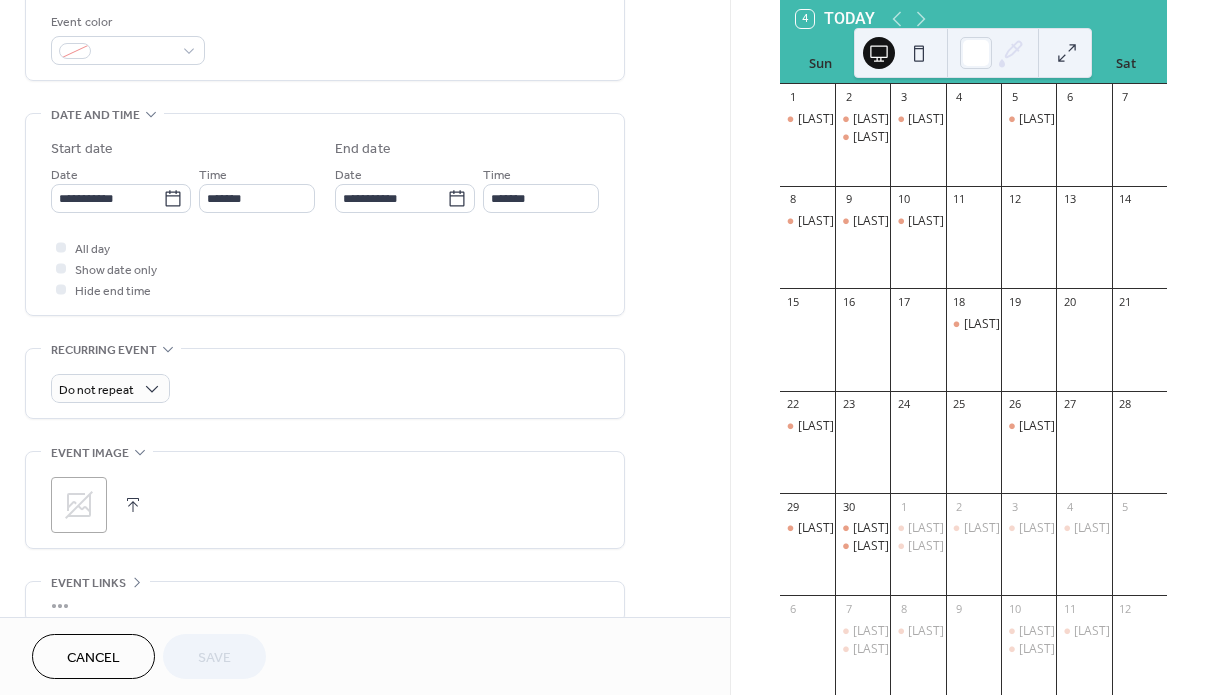 scroll, scrollTop: 543, scrollLeft: 0, axis: vertical 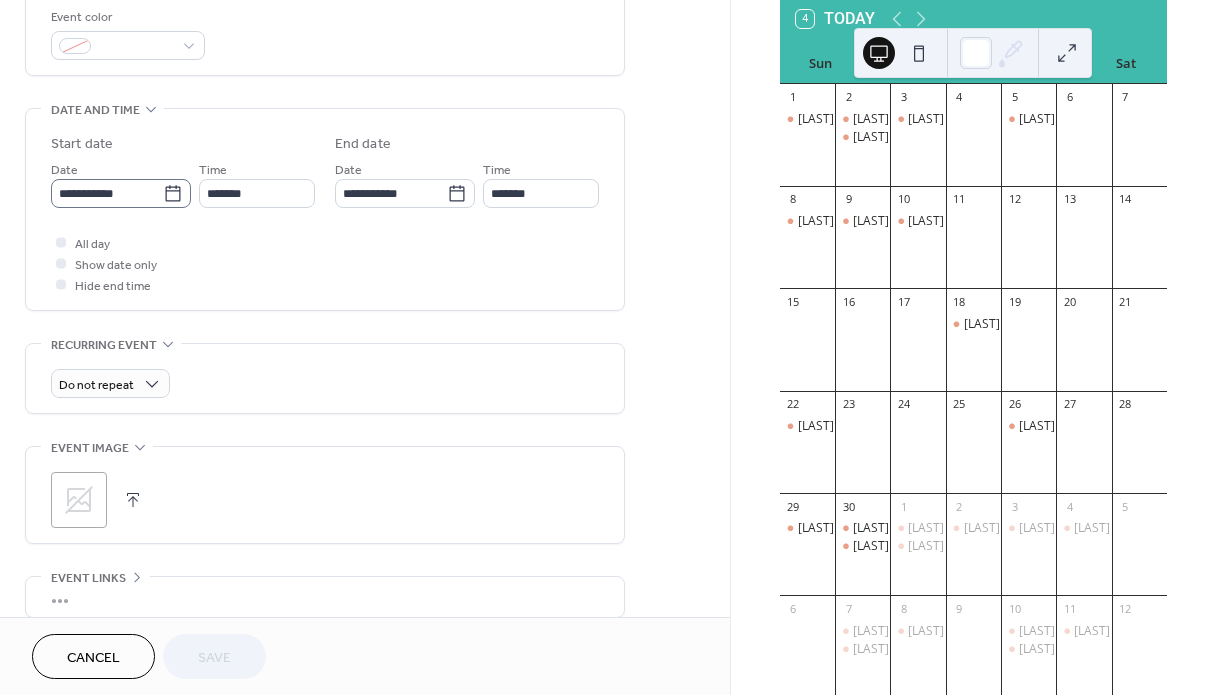 click 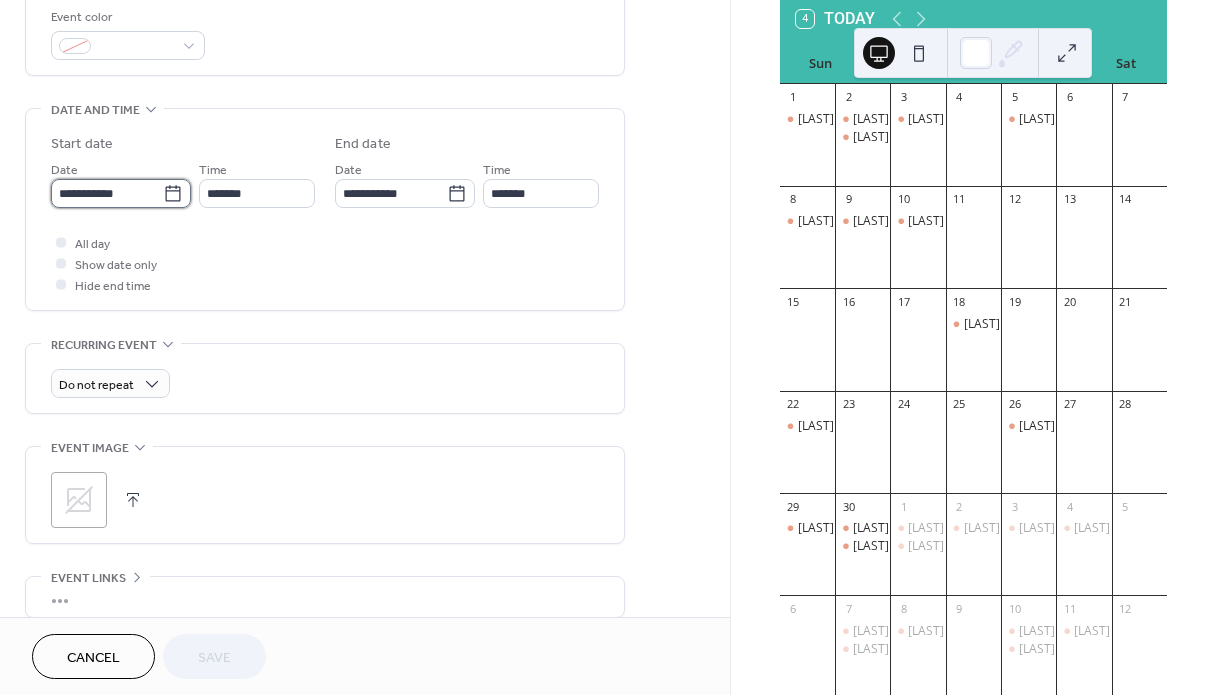 click on "**********" at bounding box center [107, 193] 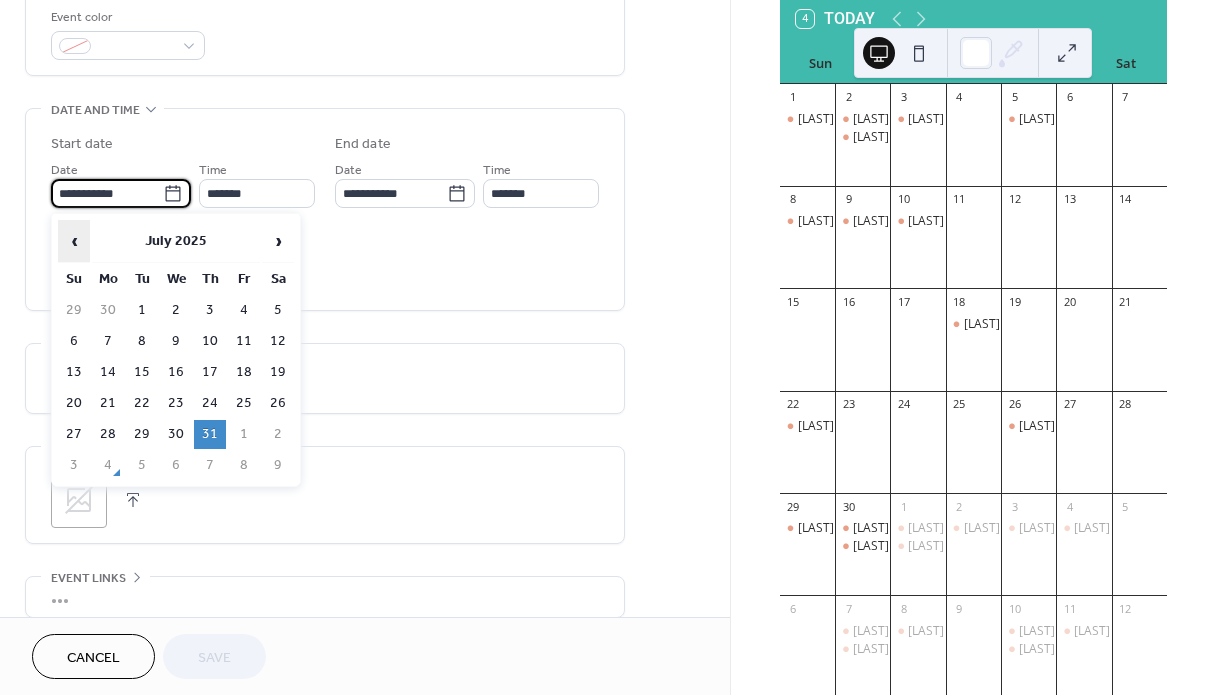 click on "‹" at bounding box center (74, 241) 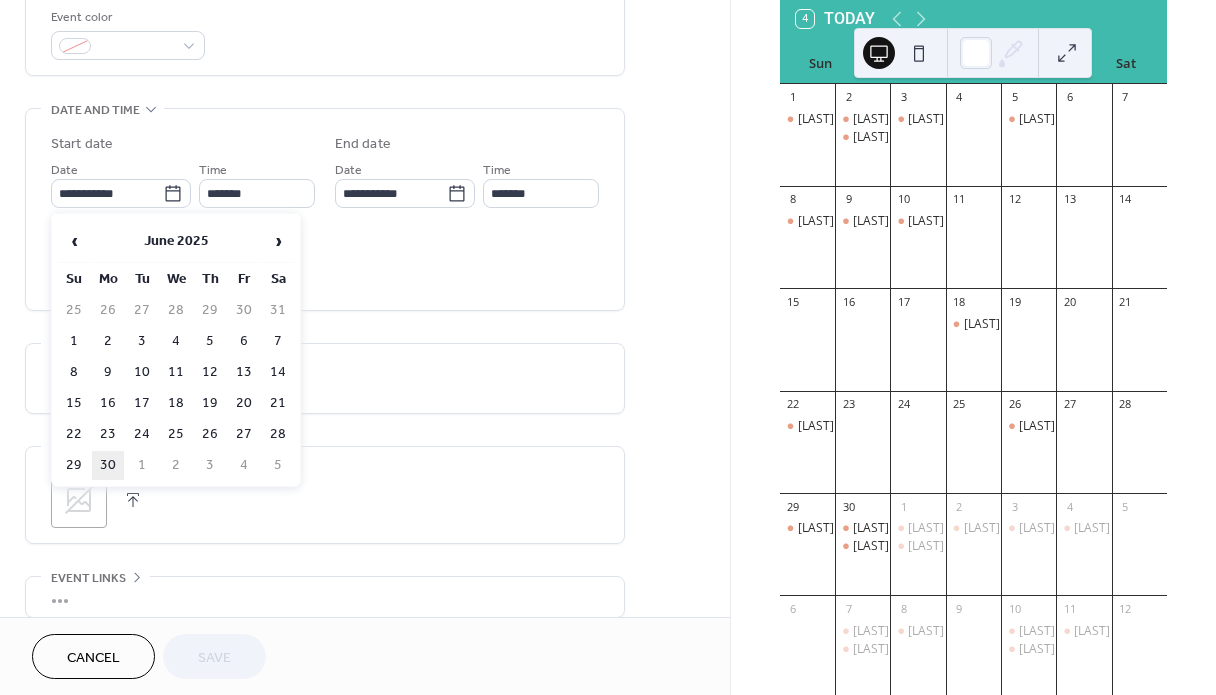 click on "30" at bounding box center (108, 465) 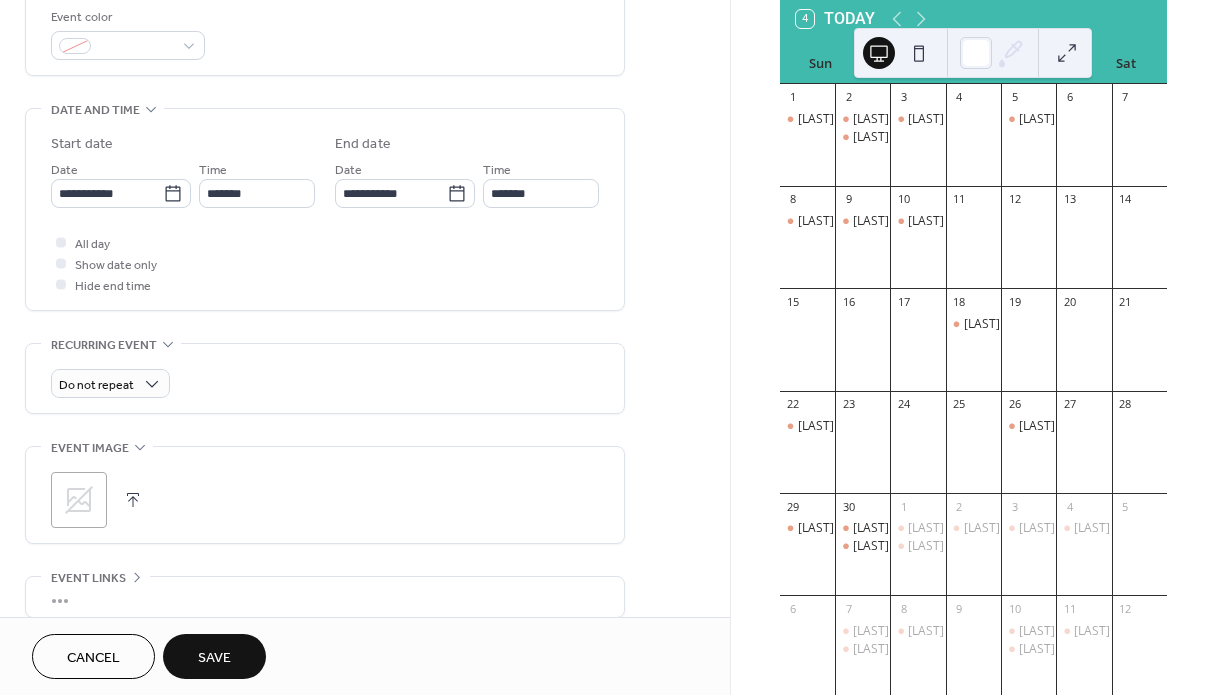 click on "Save" at bounding box center [214, 658] 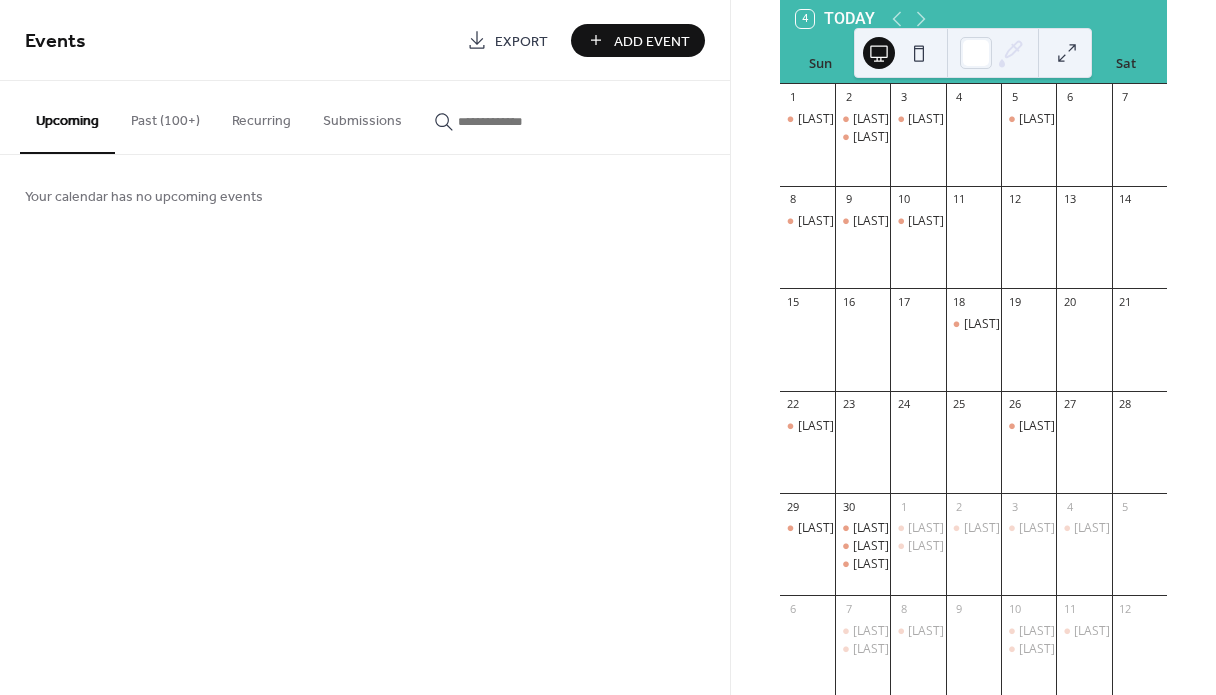 click on "Past (100+)" at bounding box center (165, 116) 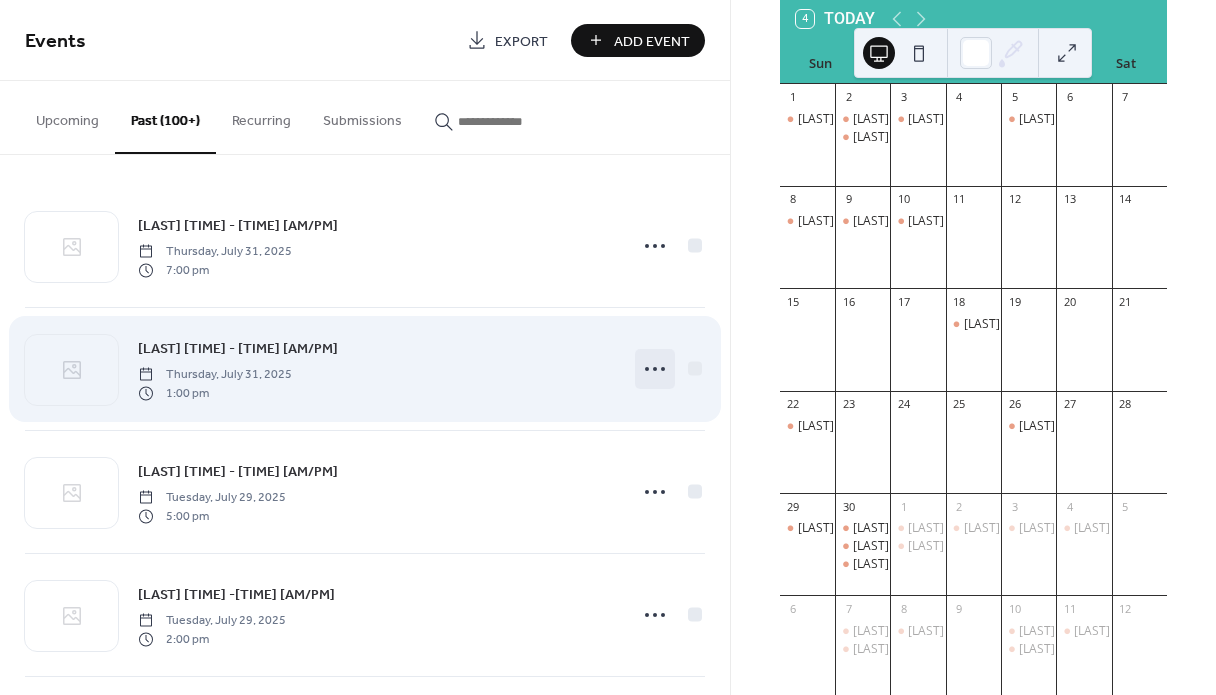 click 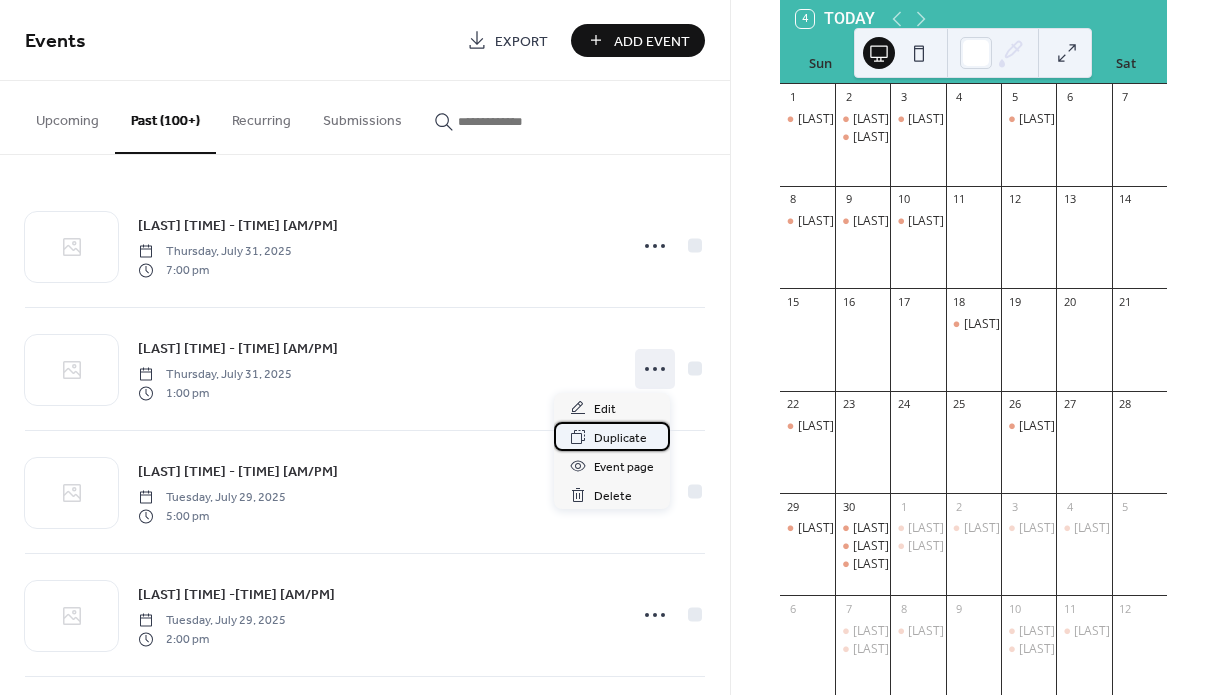 click on "Duplicate" at bounding box center [620, 438] 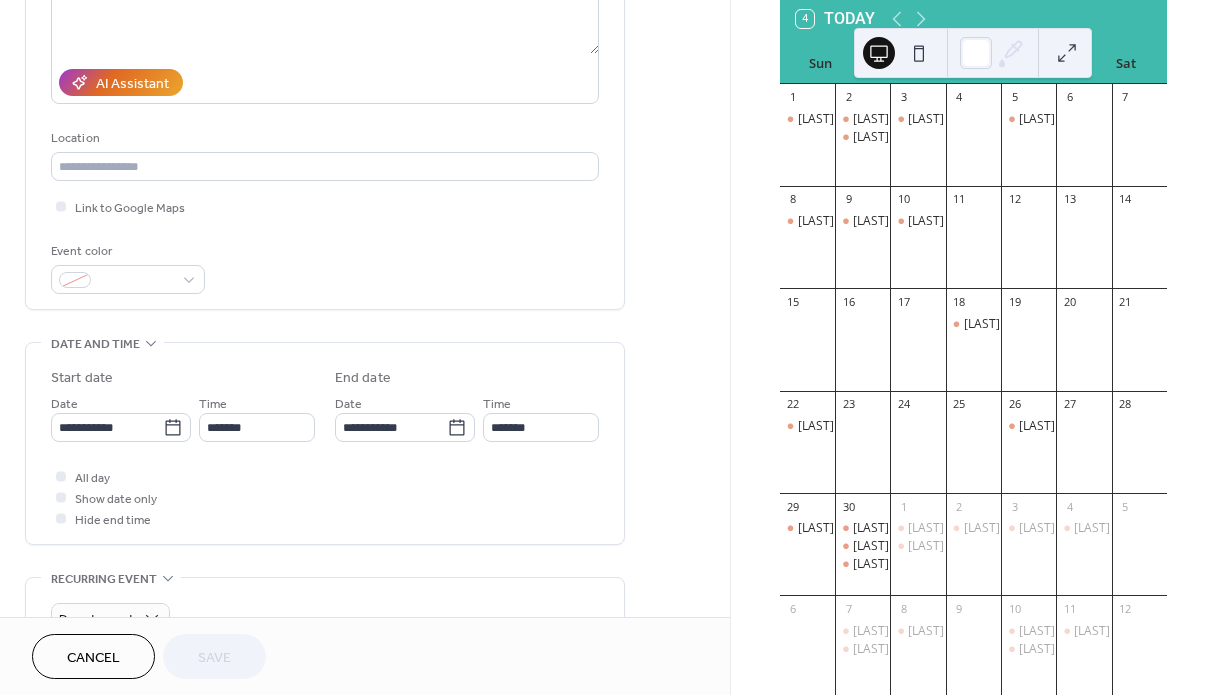 scroll, scrollTop: 397, scrollLeft: 0, axis: vertical 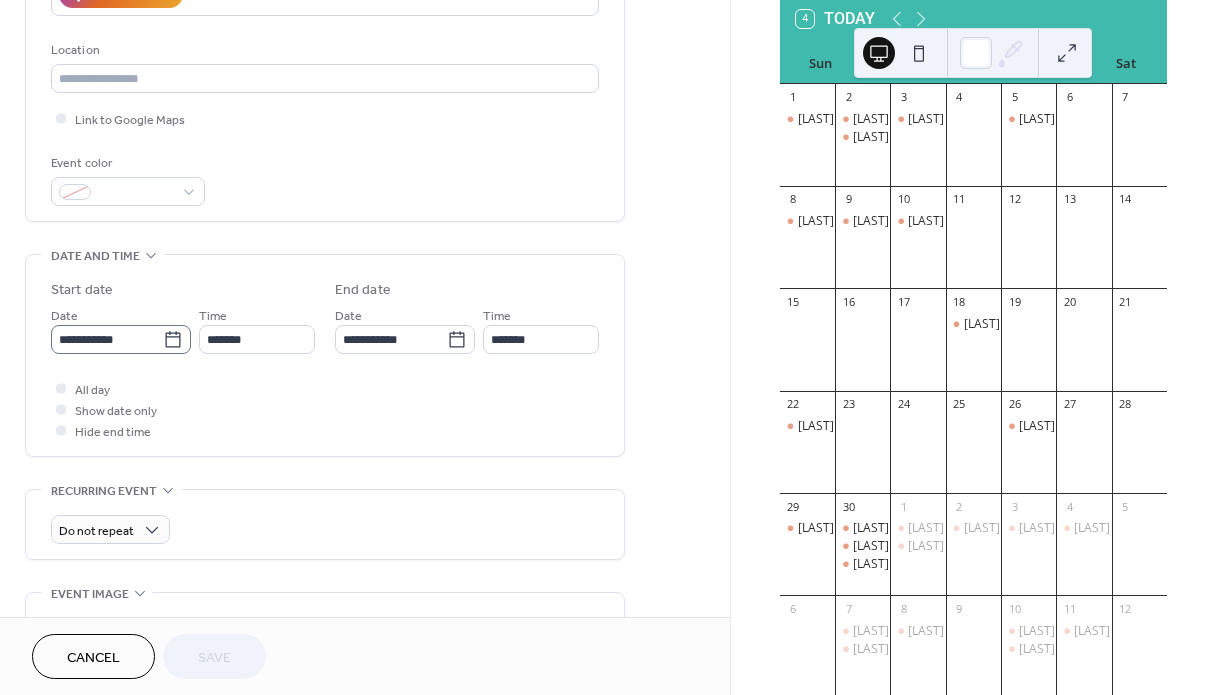 click 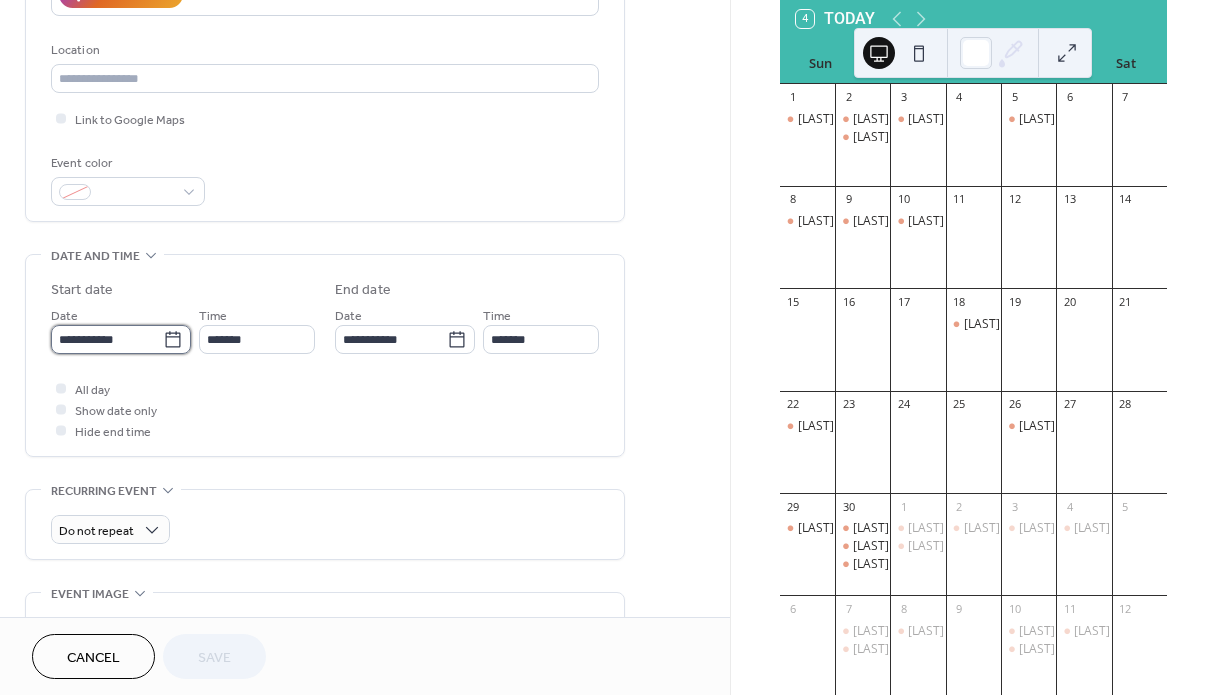 click on "**********" at bounding box center [107, 339] 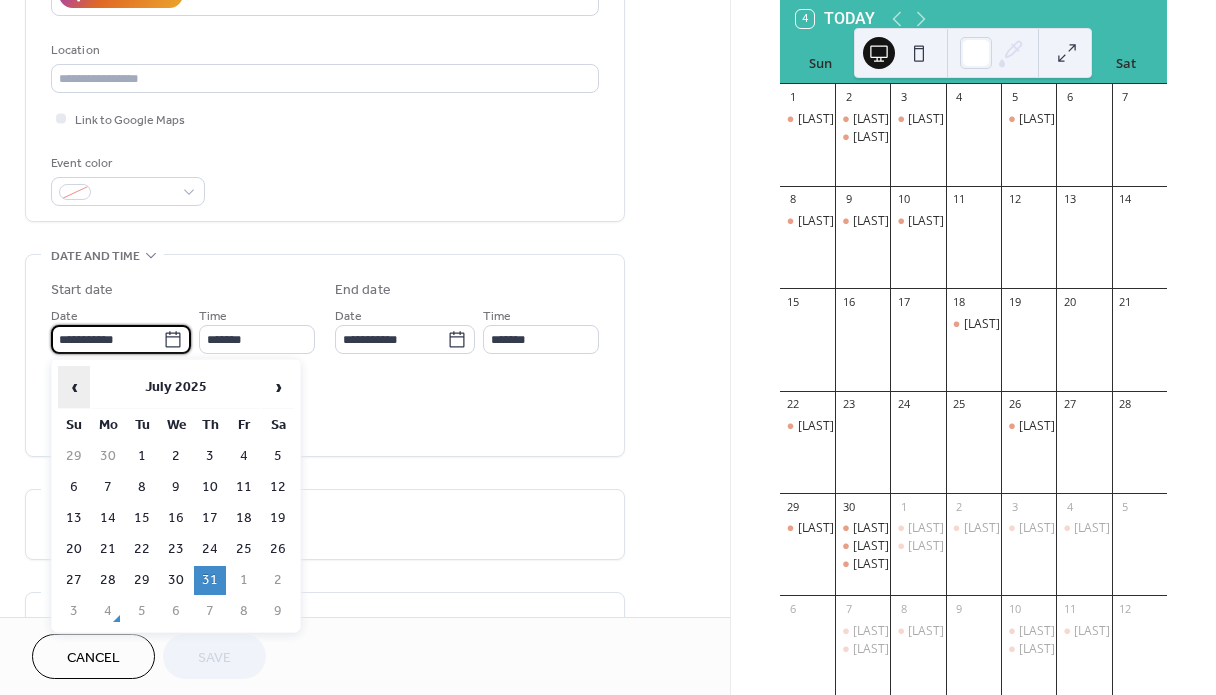 click on "‹" at bounding box center [74, 387] 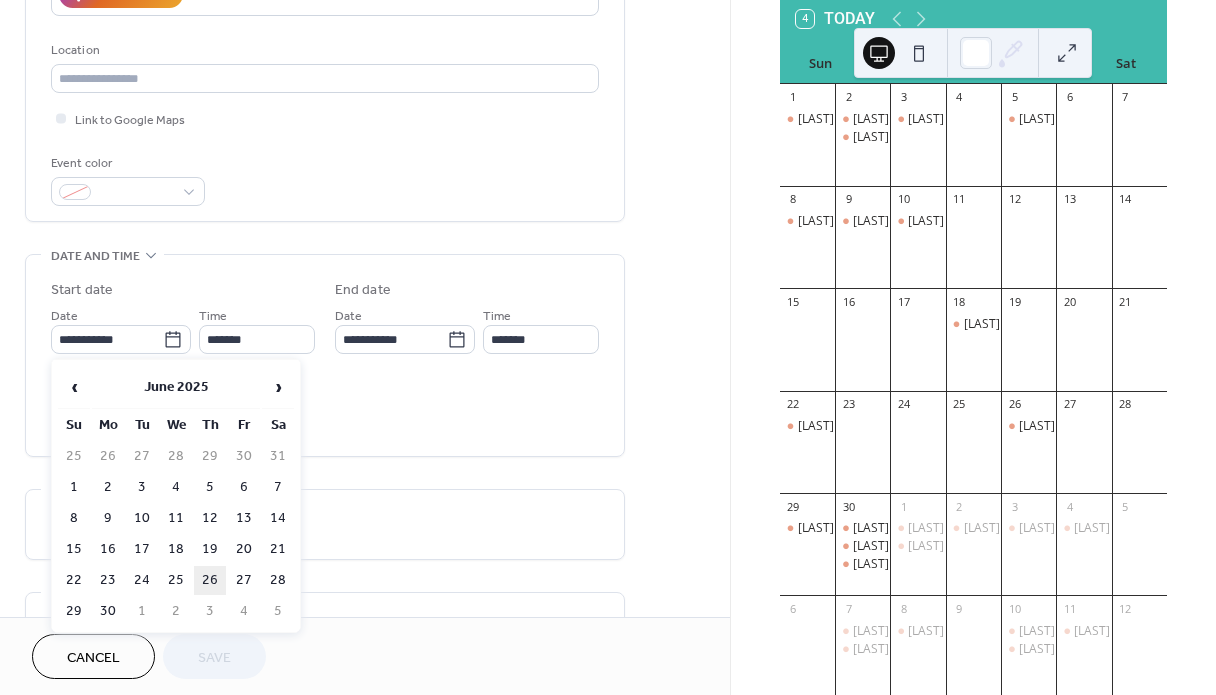 click on "26" at bounding box center [210, 580] 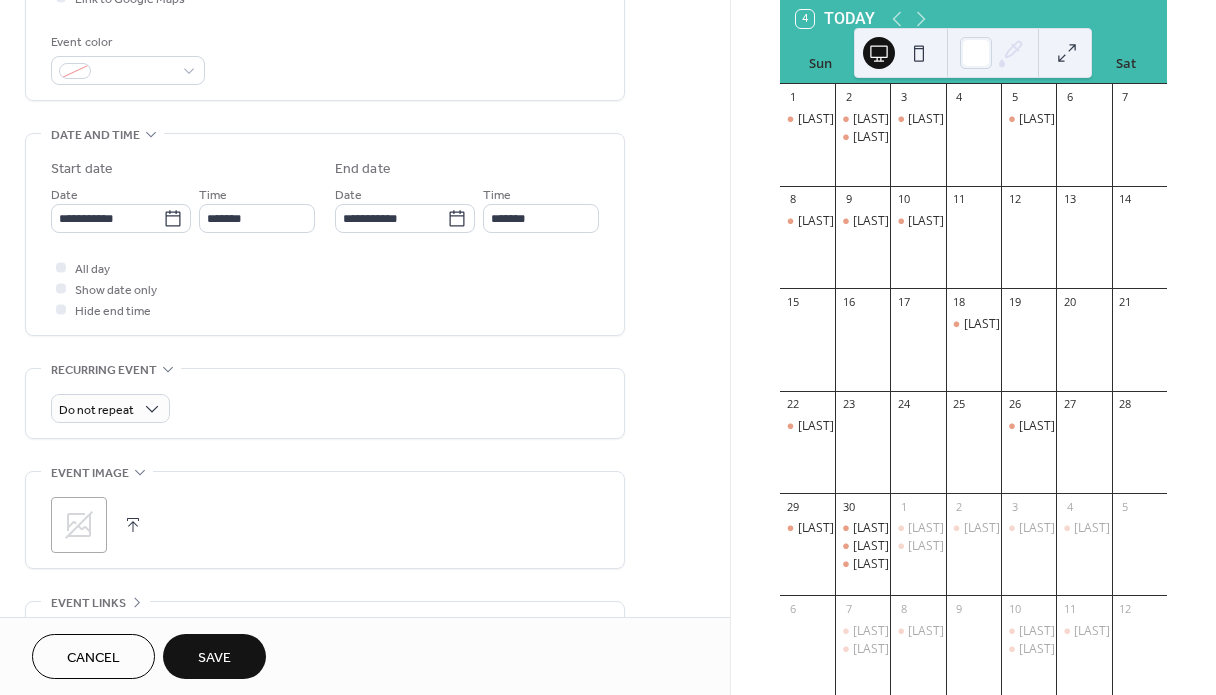 scroll, scrollTop: 532, scrollLeft: 0, axis: vertical 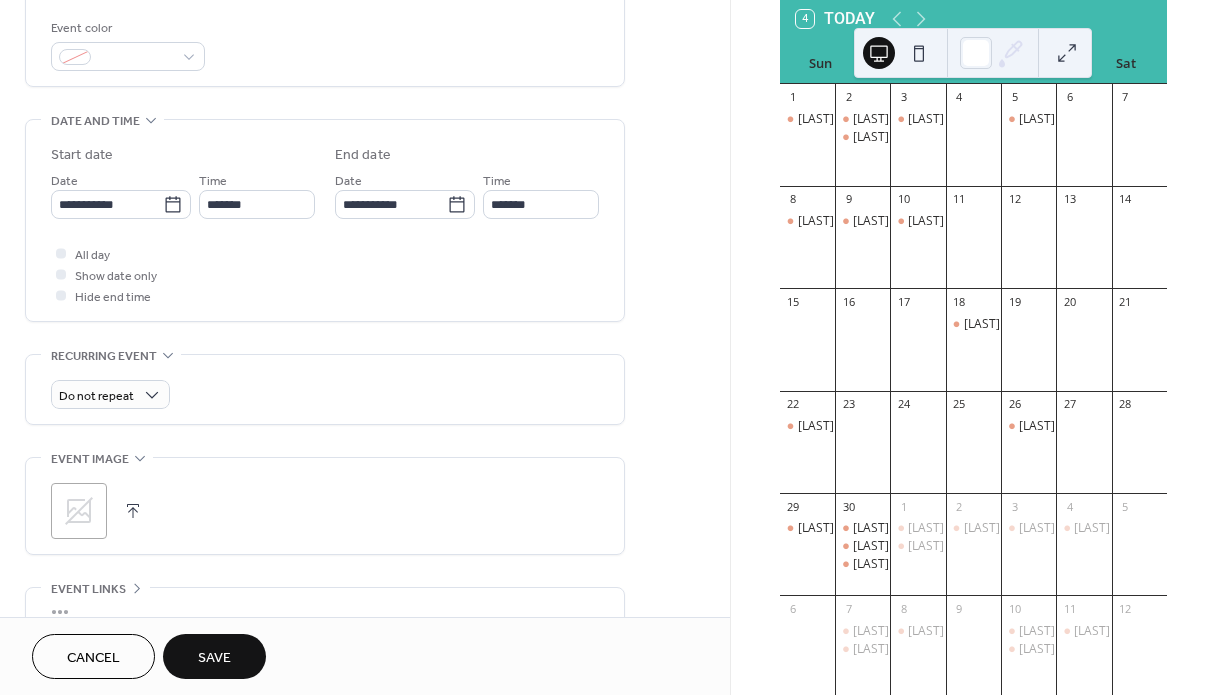 click on "Save" at bounding box center [214, 656] 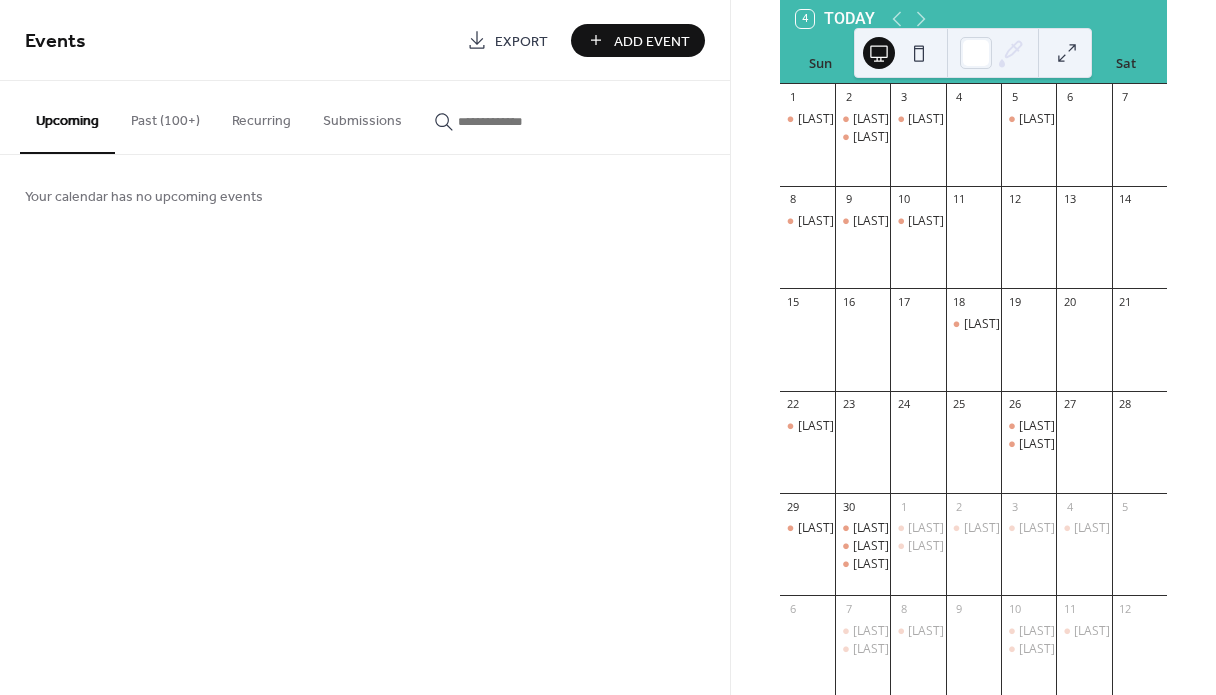 click on "Past (100+)" at bounding box center [165, 116] 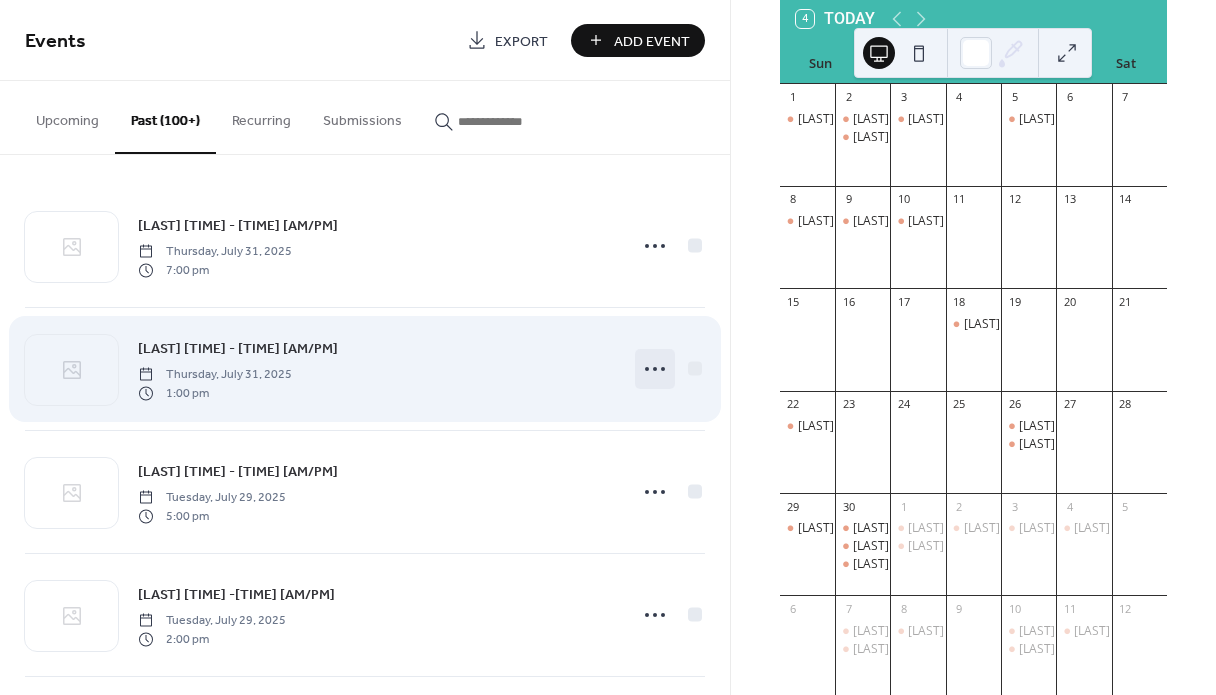 click 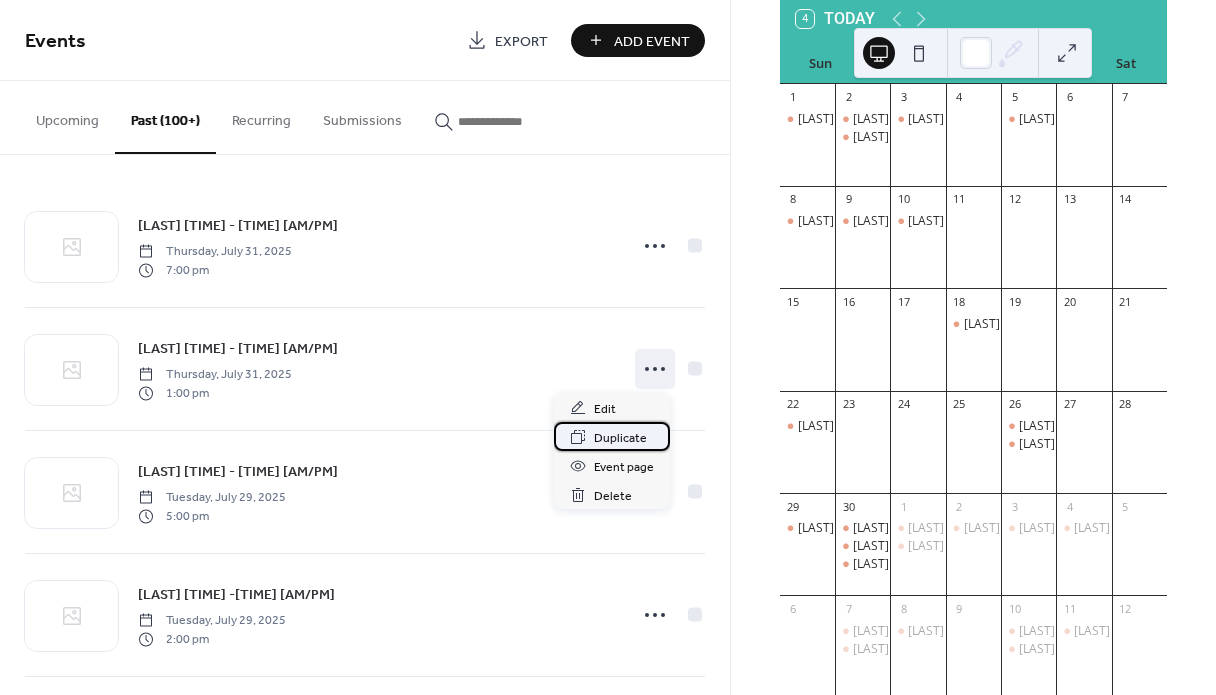 click on "Duplicate" at bounding box center (620, 438) 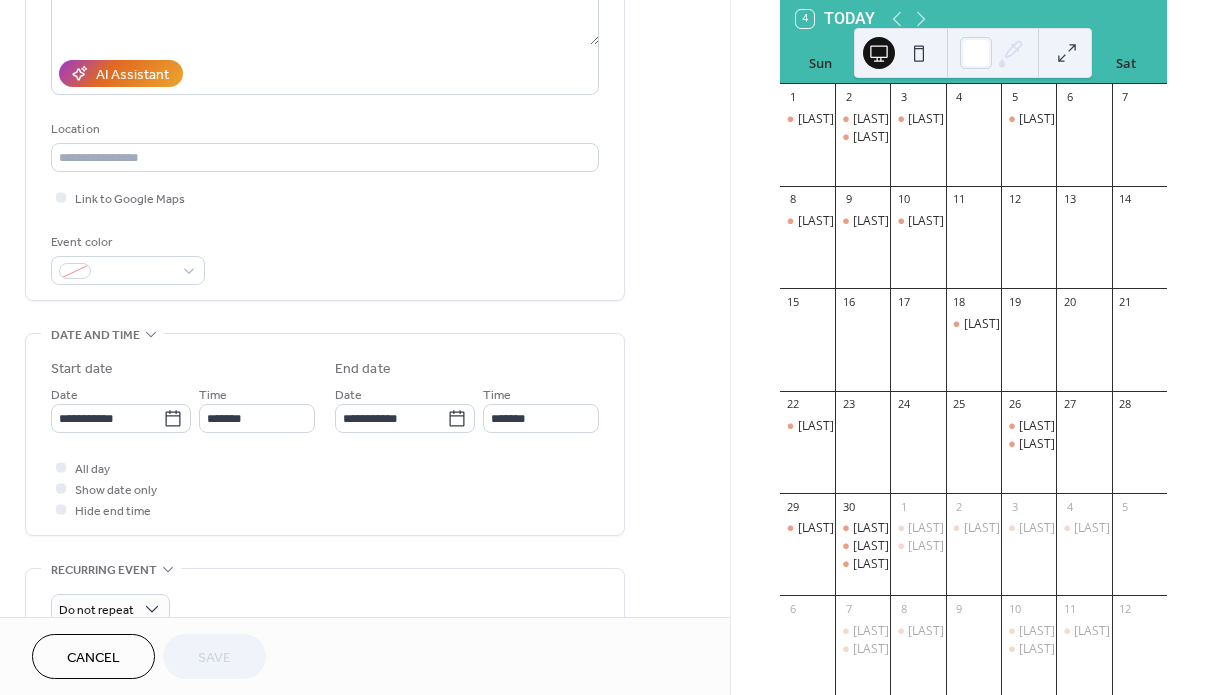scroll, scrollTop: 322, scrollLeft: 0, axis: vertical 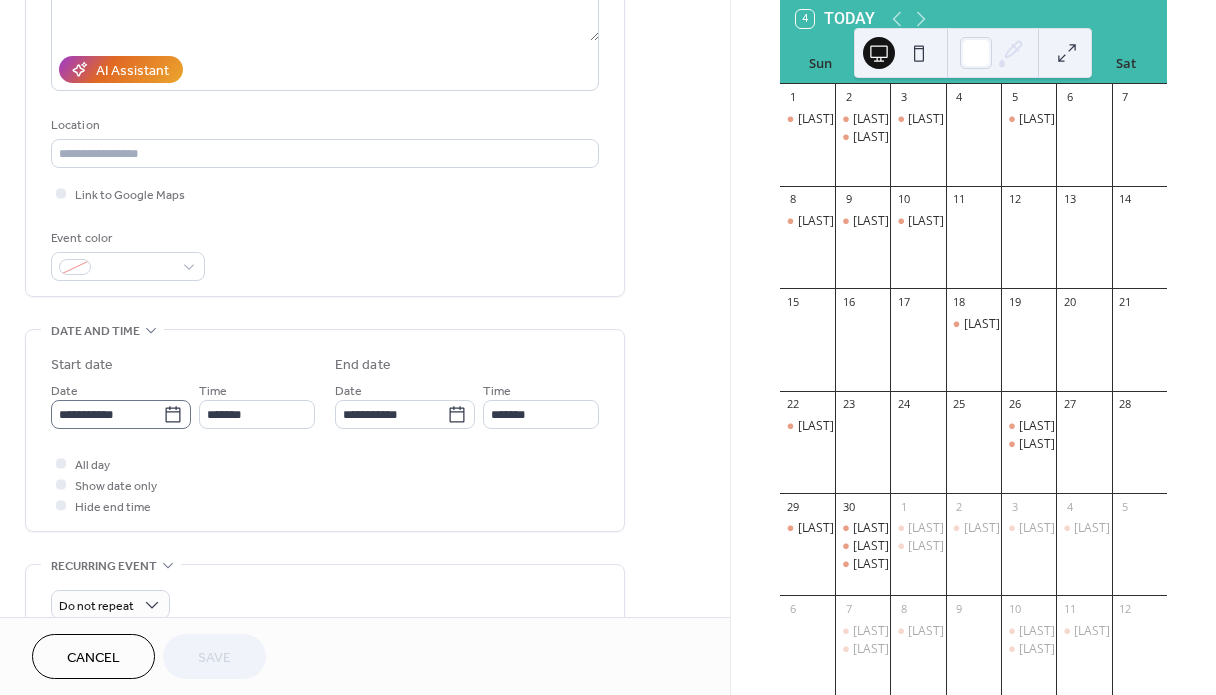 click 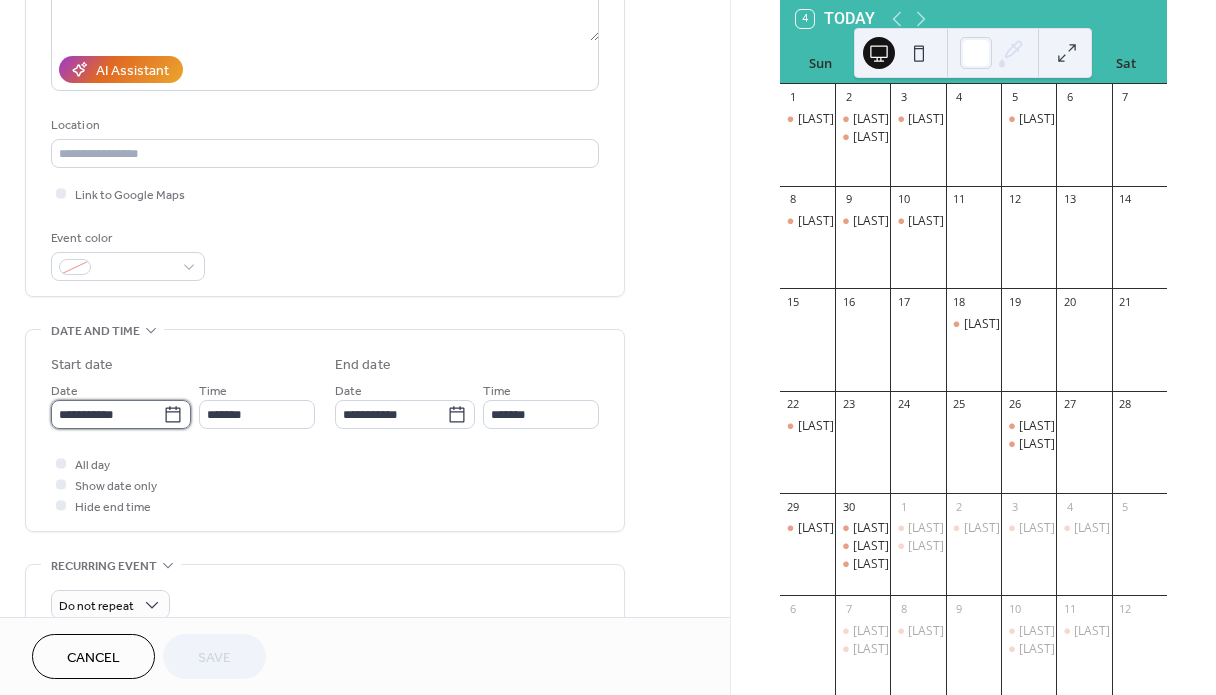 click on "**********" at bounding box center [107, 414] 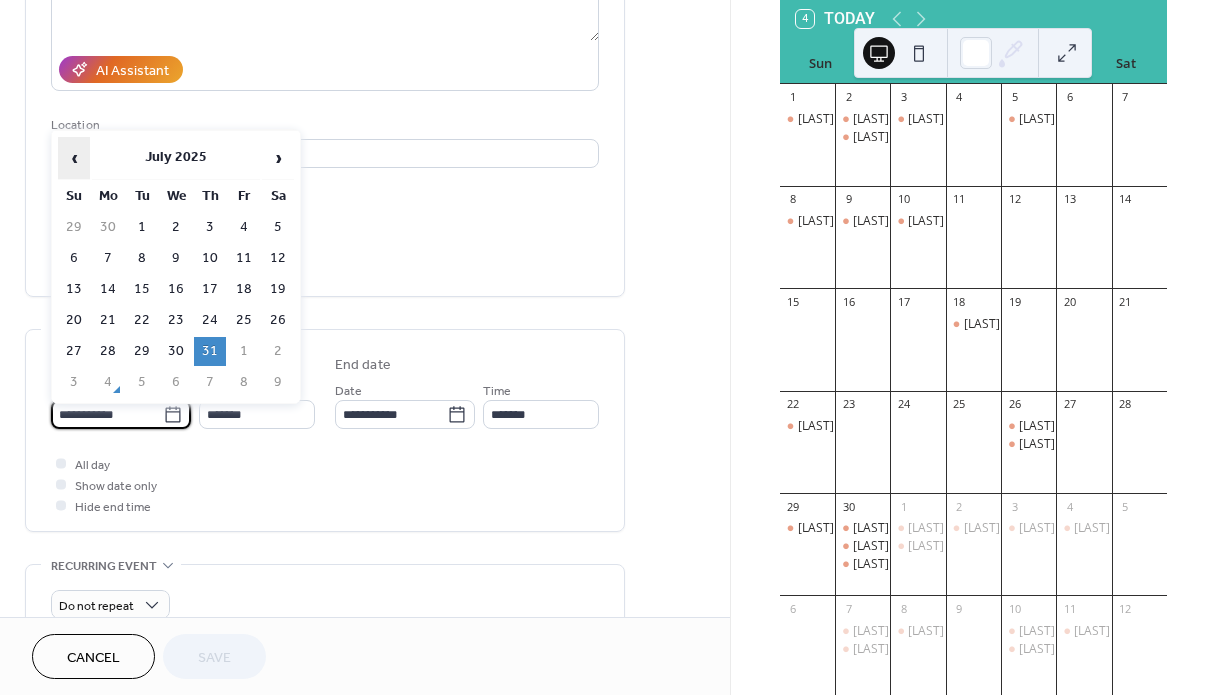 click on "‹" at bounding box center [74, 158] 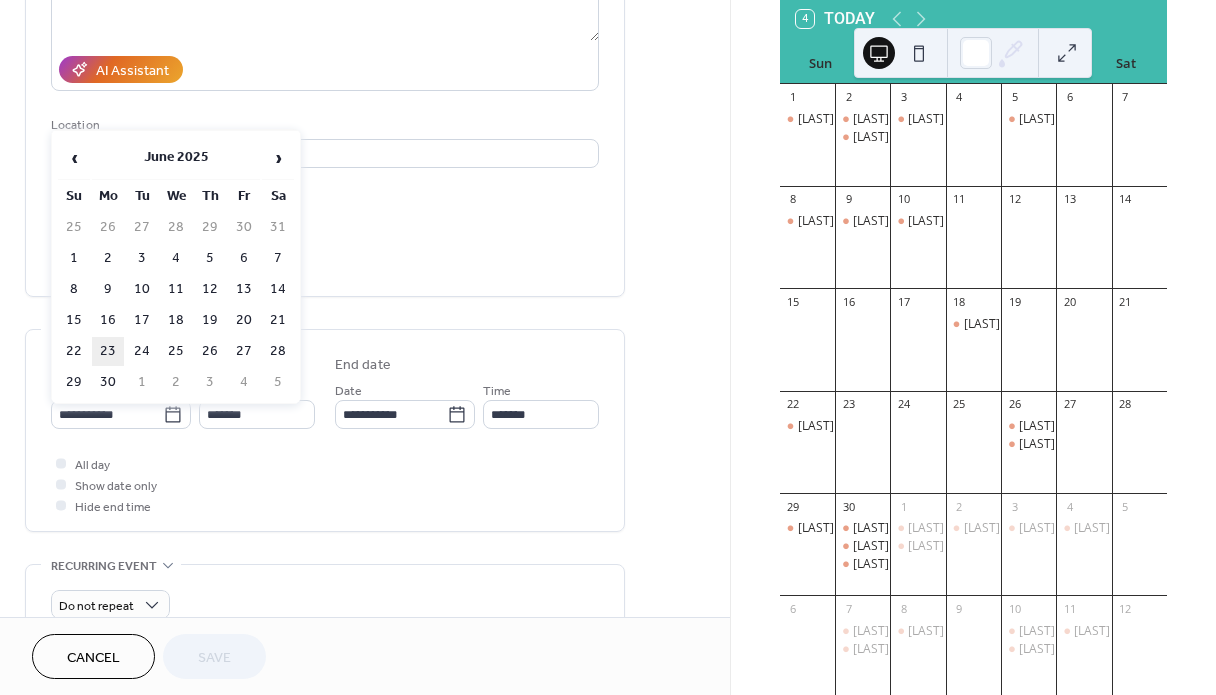 click on "23" at bounding box center [108, 351] 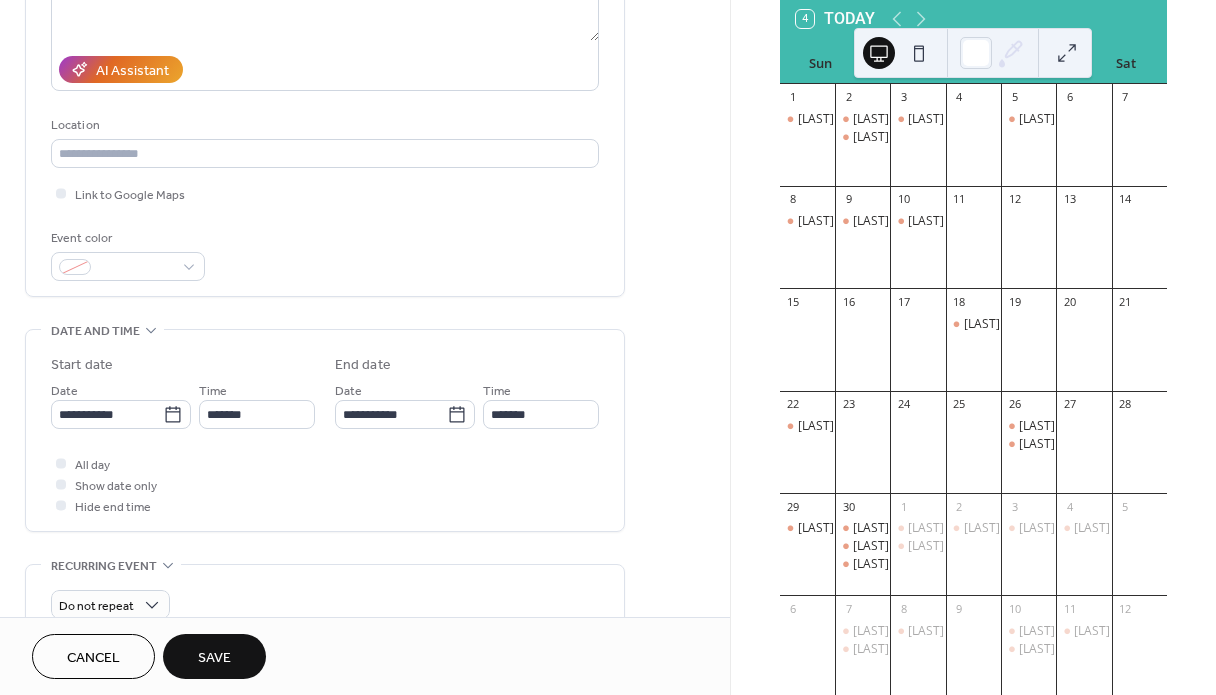click on "Save" at bounding box center (214, 658) 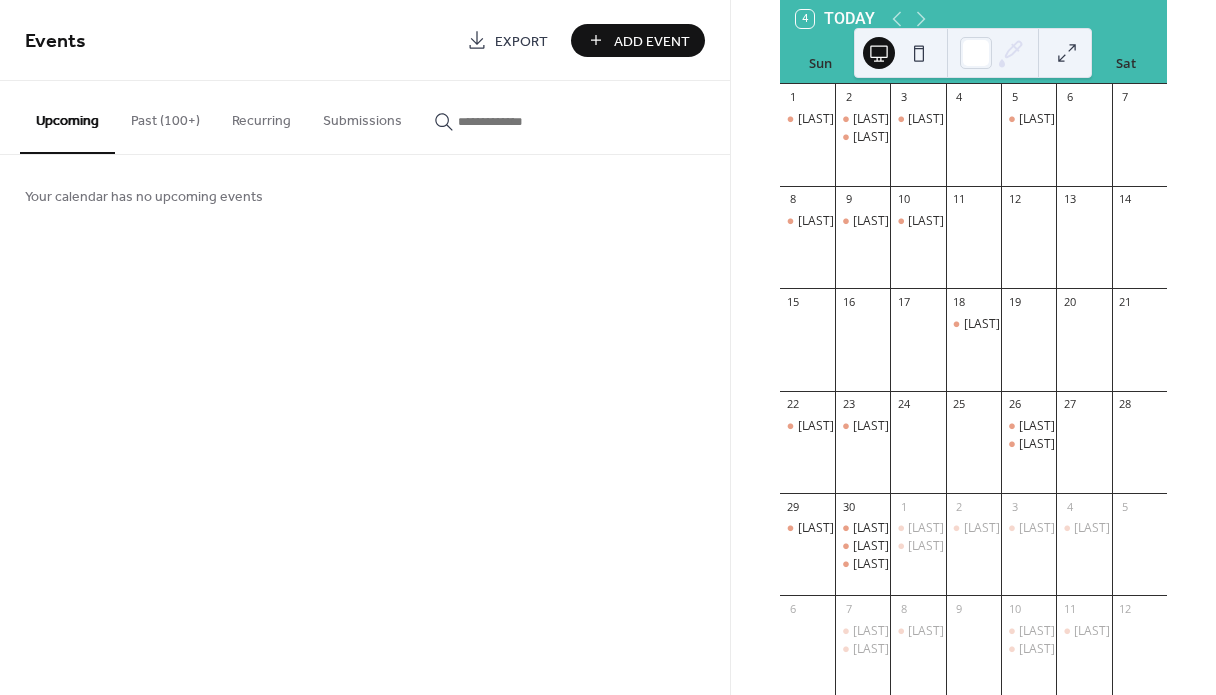 click on "Past (100+)" at bounding box center [165, 116] 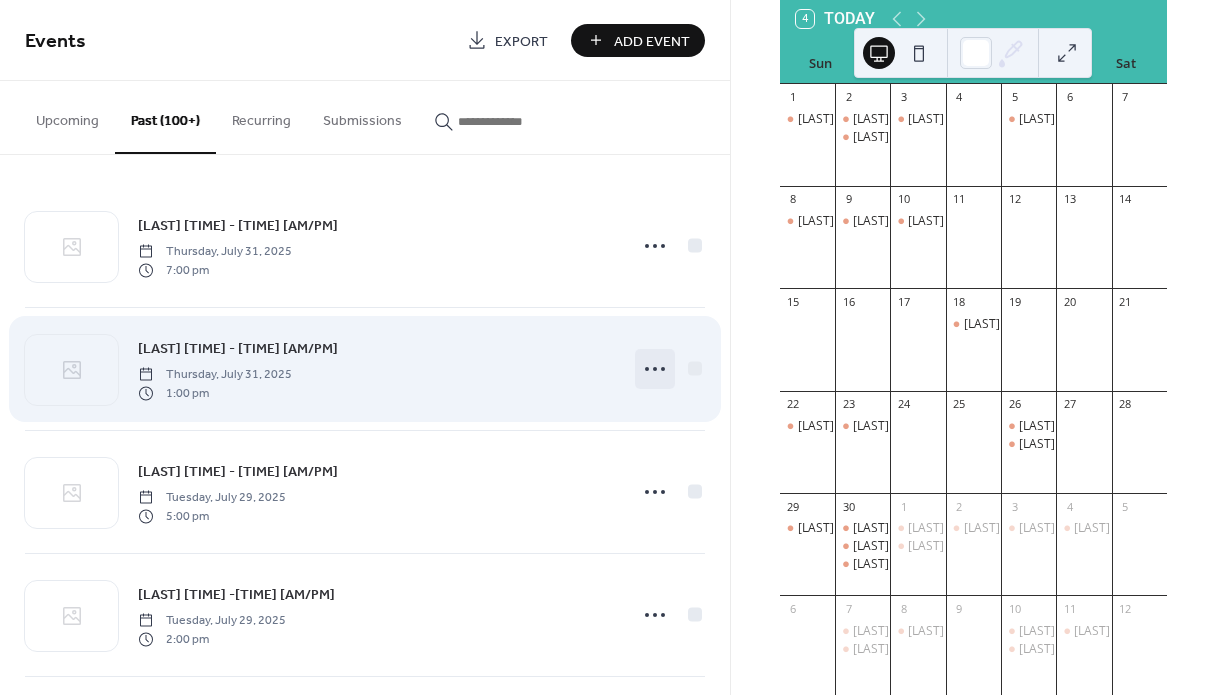 click 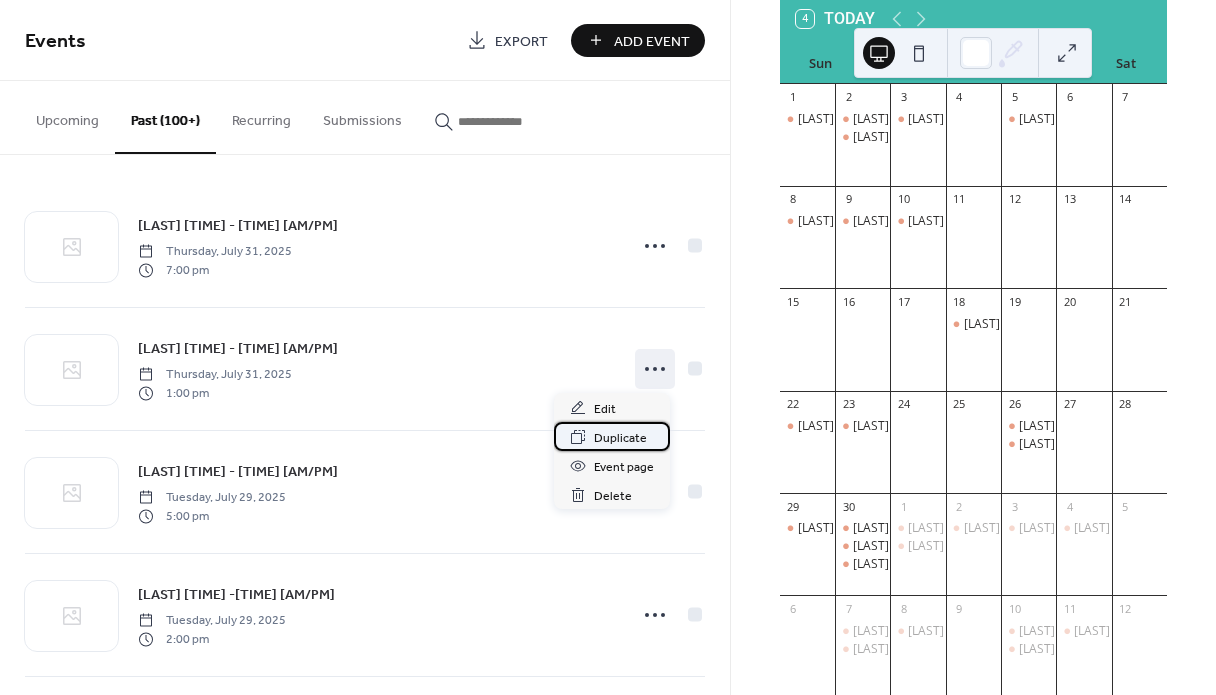 click on "Duplicate" at bounding box center (620, 438) 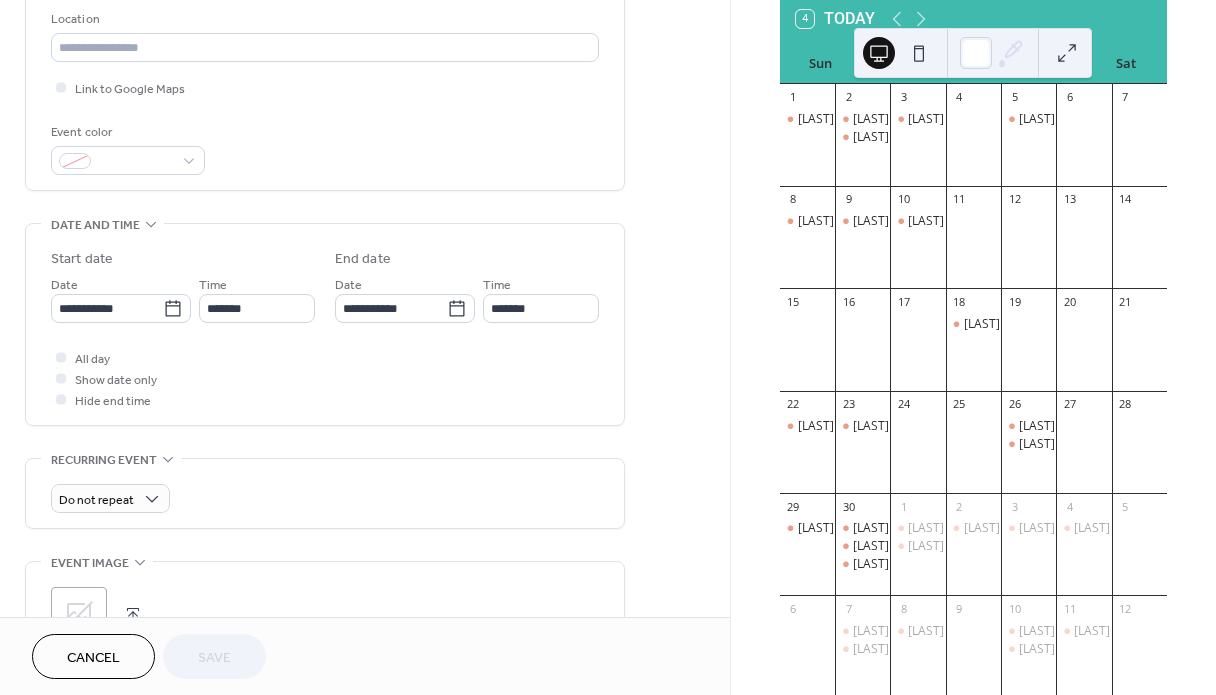 scroll, scrollTop: 444, scrollLeft: 0, axis: vertical 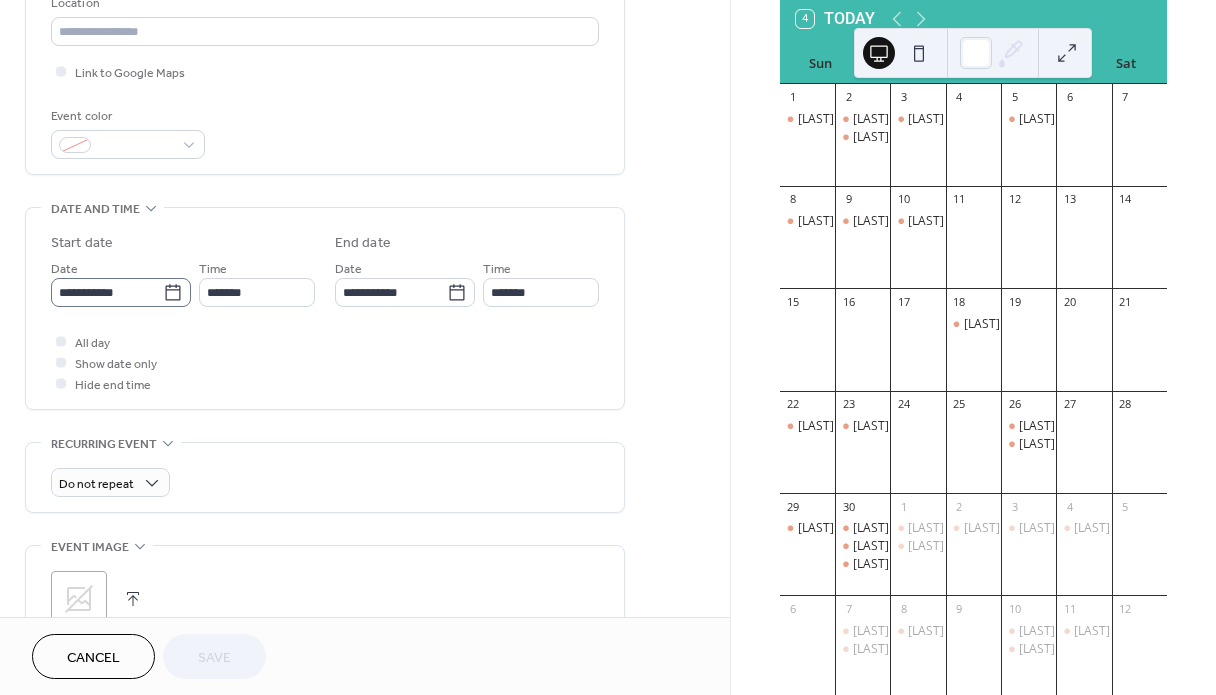 click 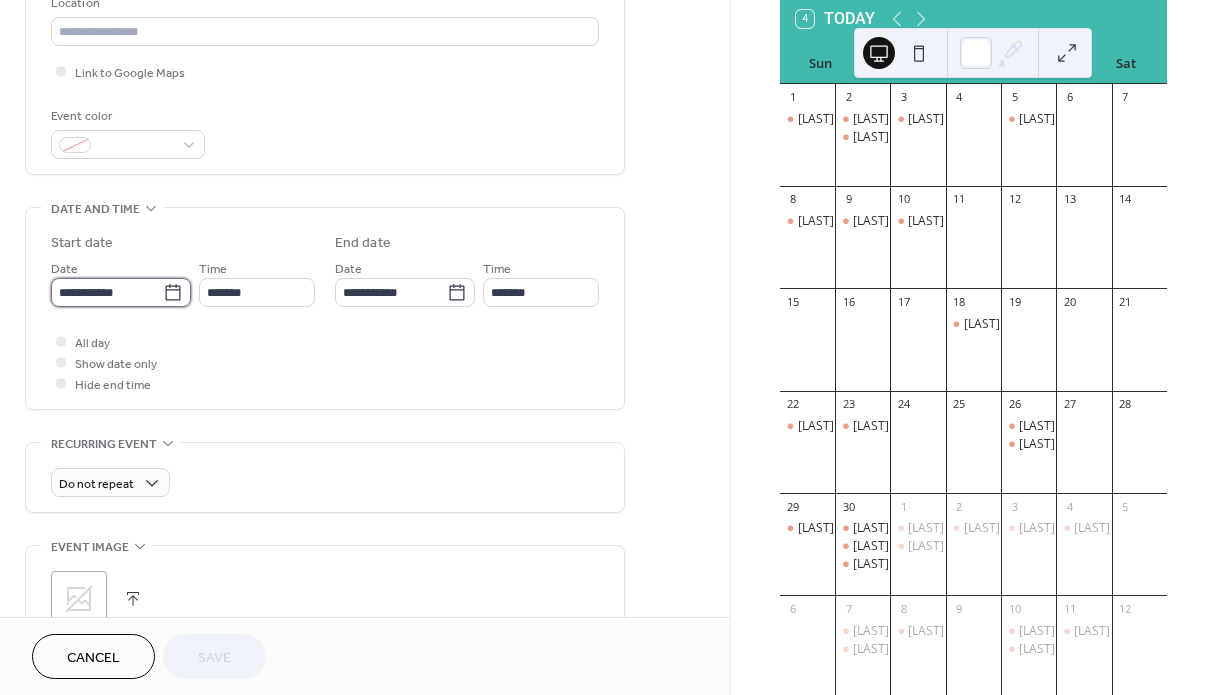 click on "**********" at bounding box center [107, 292] 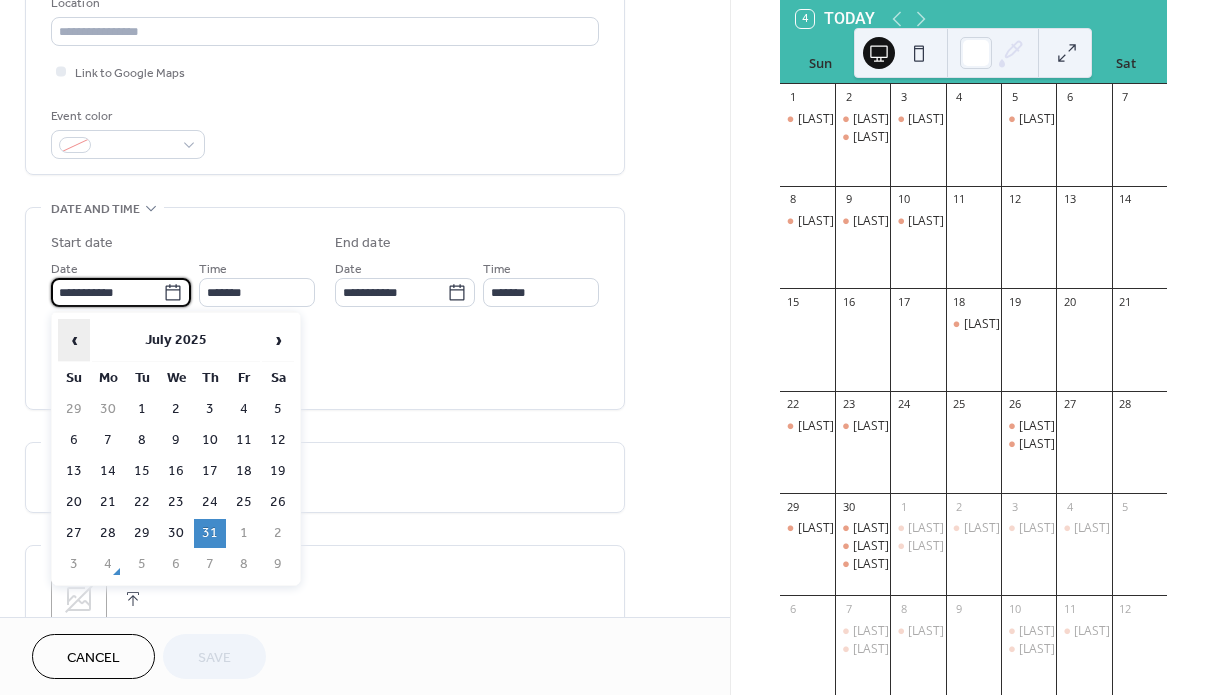 click on "‹" at bounding box center (74, 340) 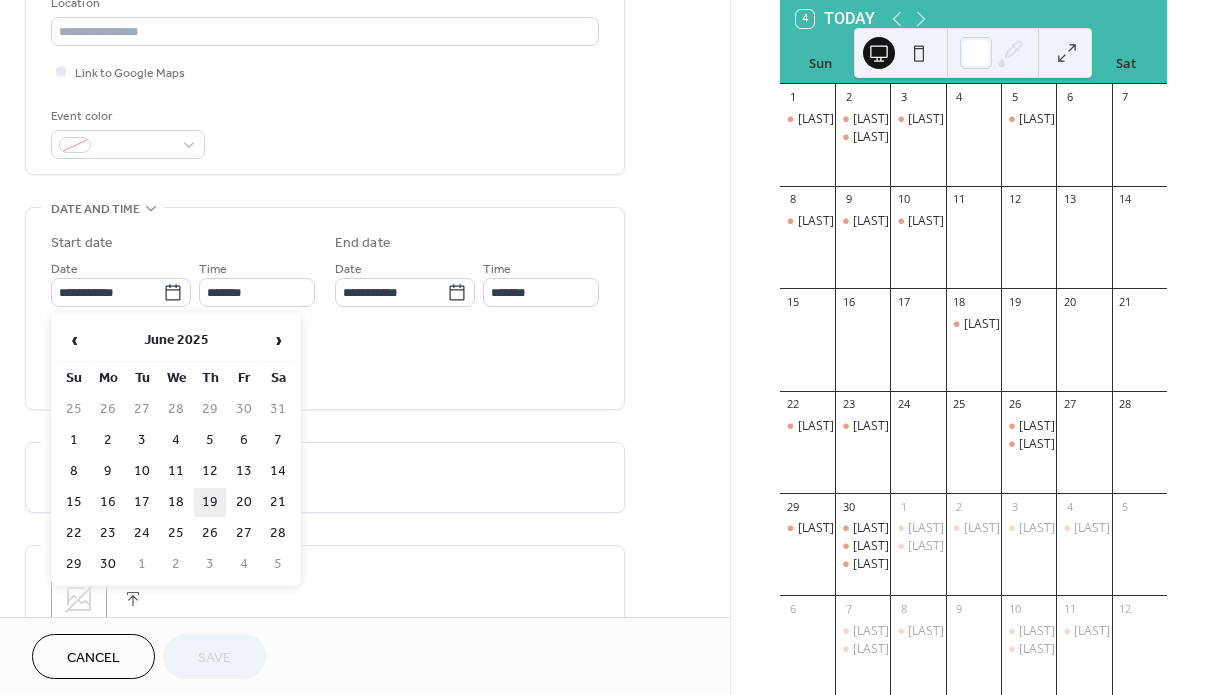 click on "19" at bounding box center [210, 502] 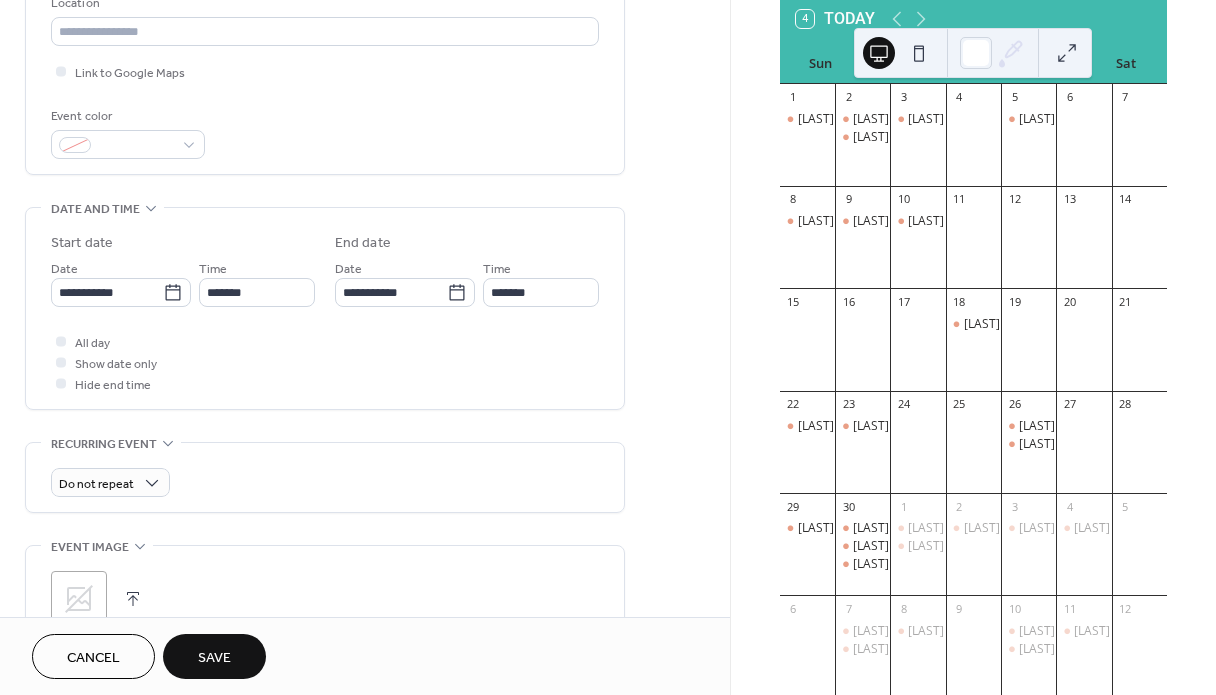 click on "Save" at bounding box center [214, 658] 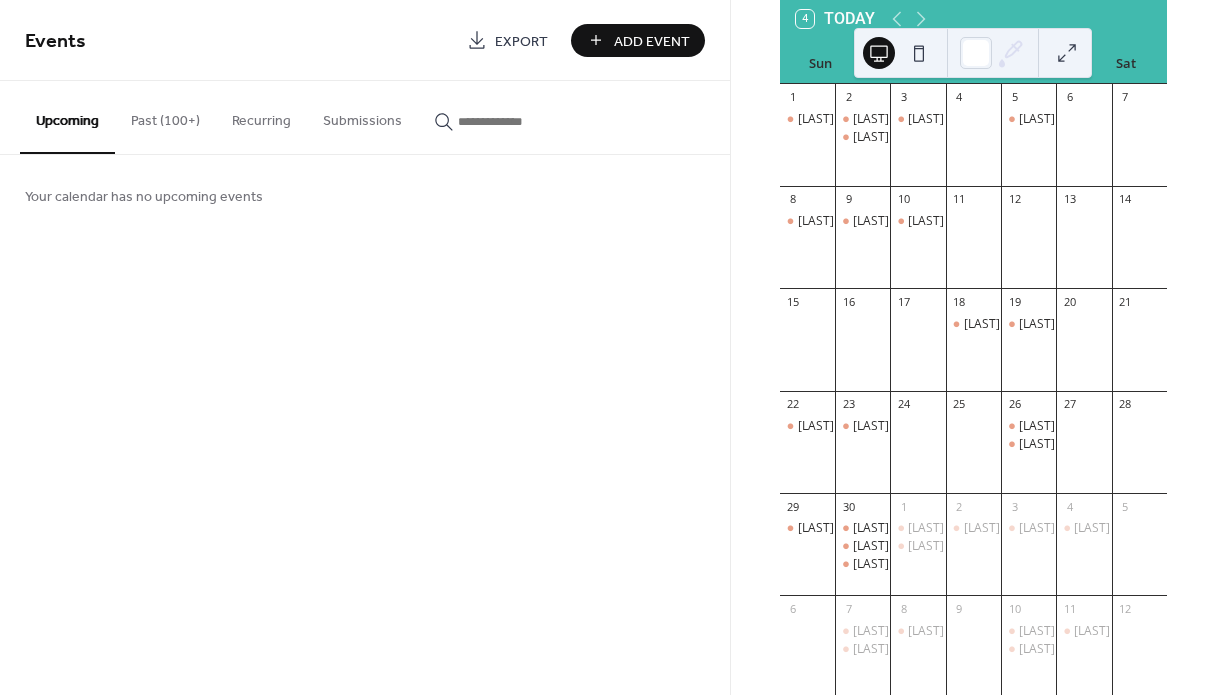 click on "Past (100+)" at bounding box center [165, 116] 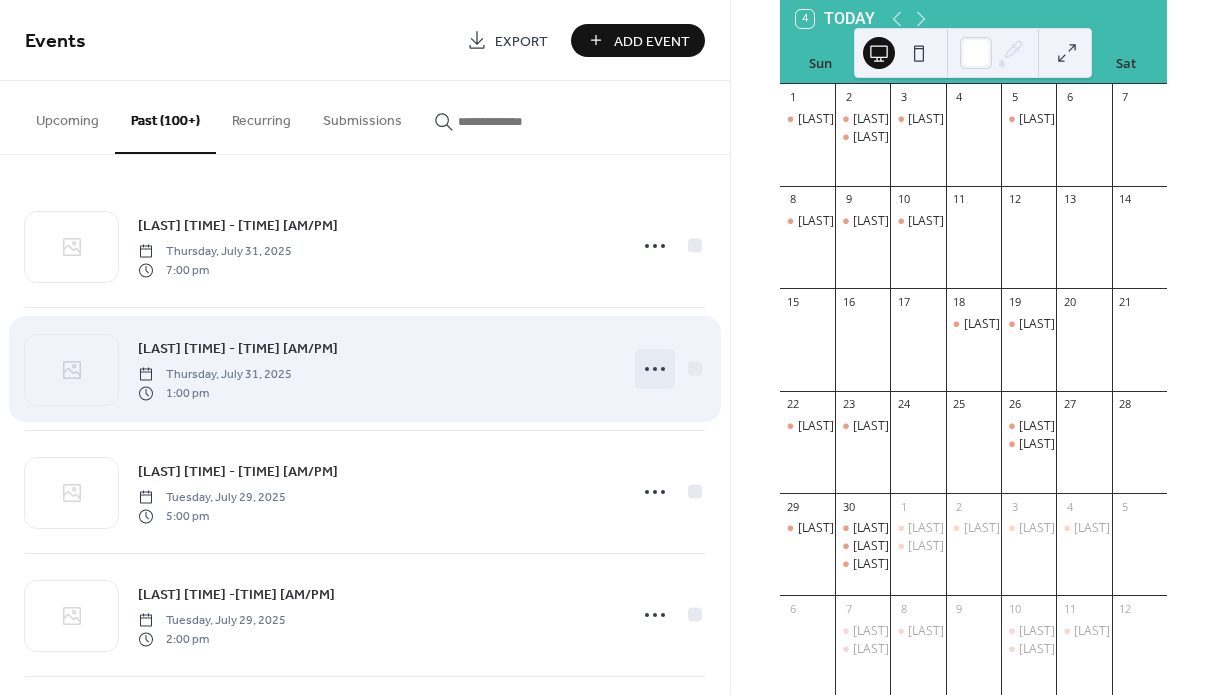 click 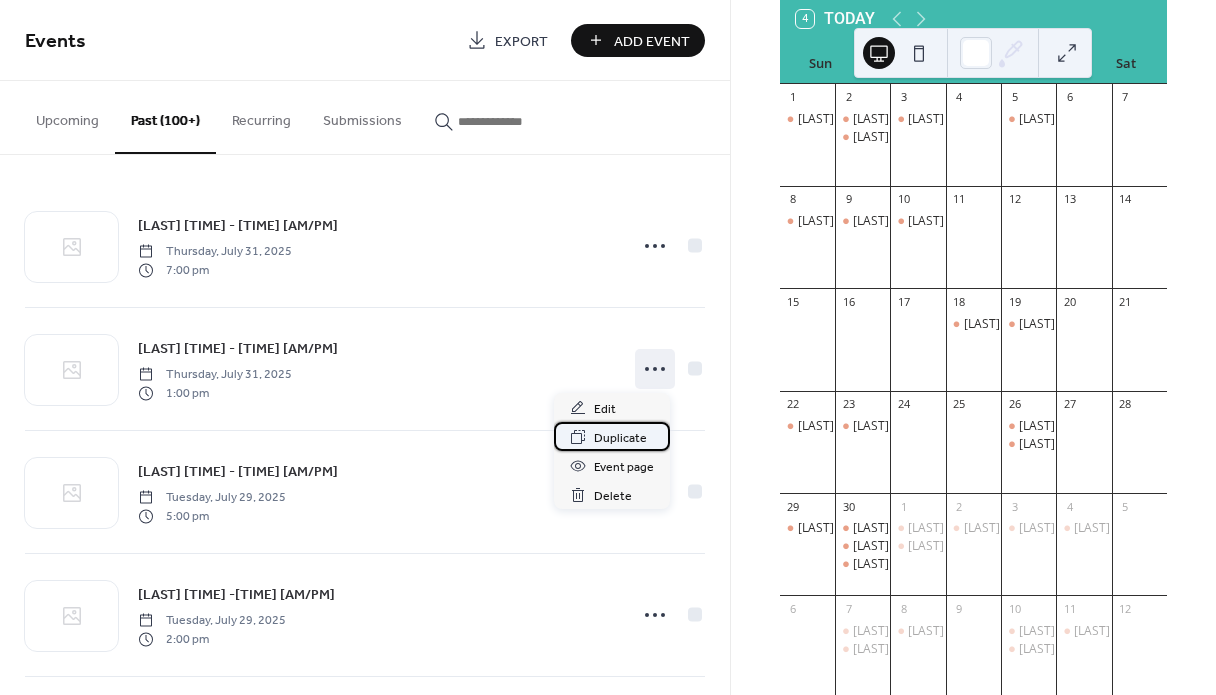 click on "Duplicate" at bounding box center [620, 438] 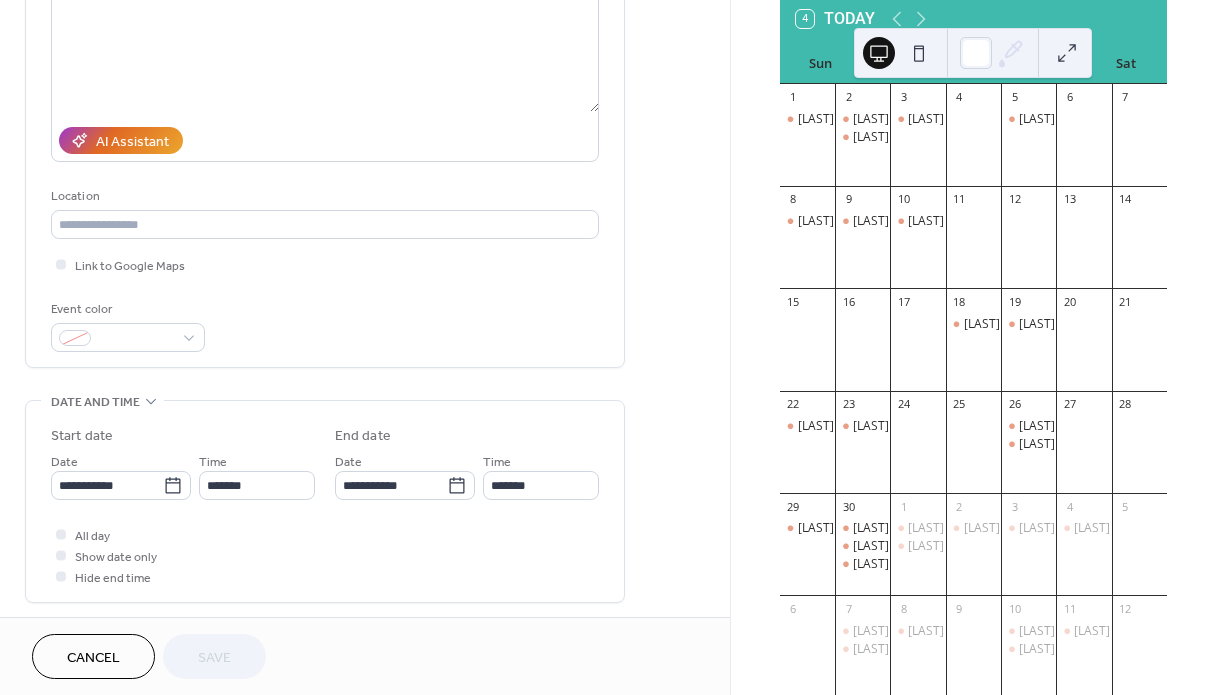 scroll, scrollTop: 254, scrollLeft: 0, axis: vertical 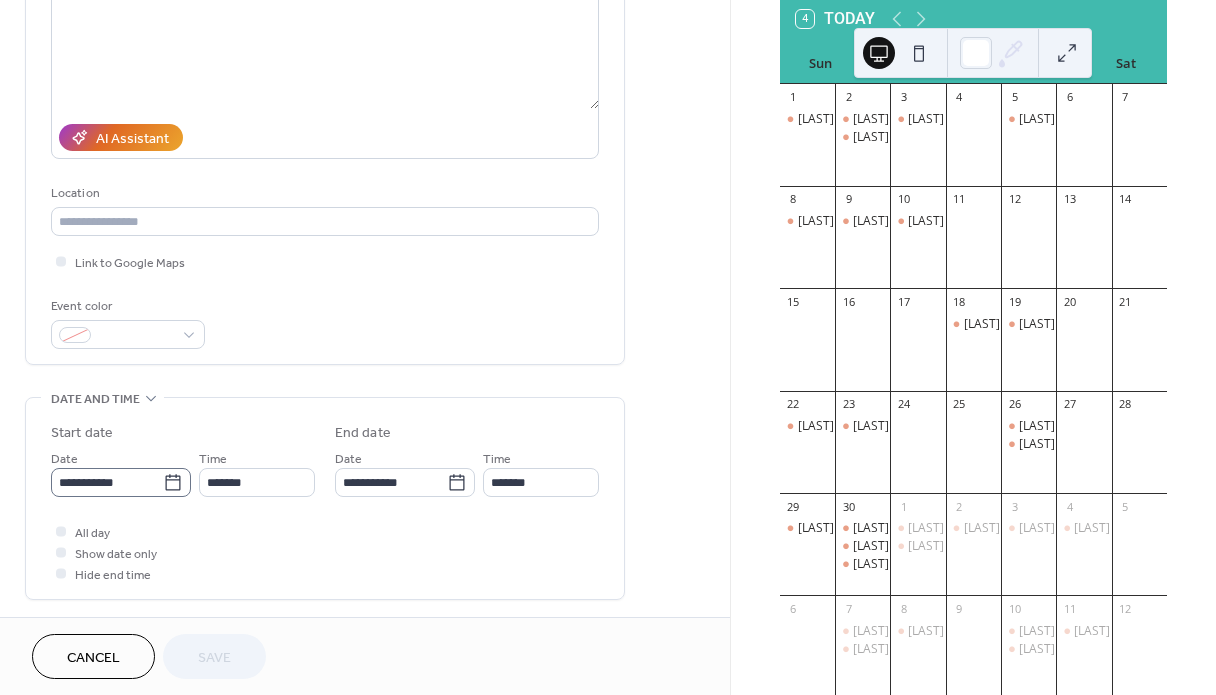 click 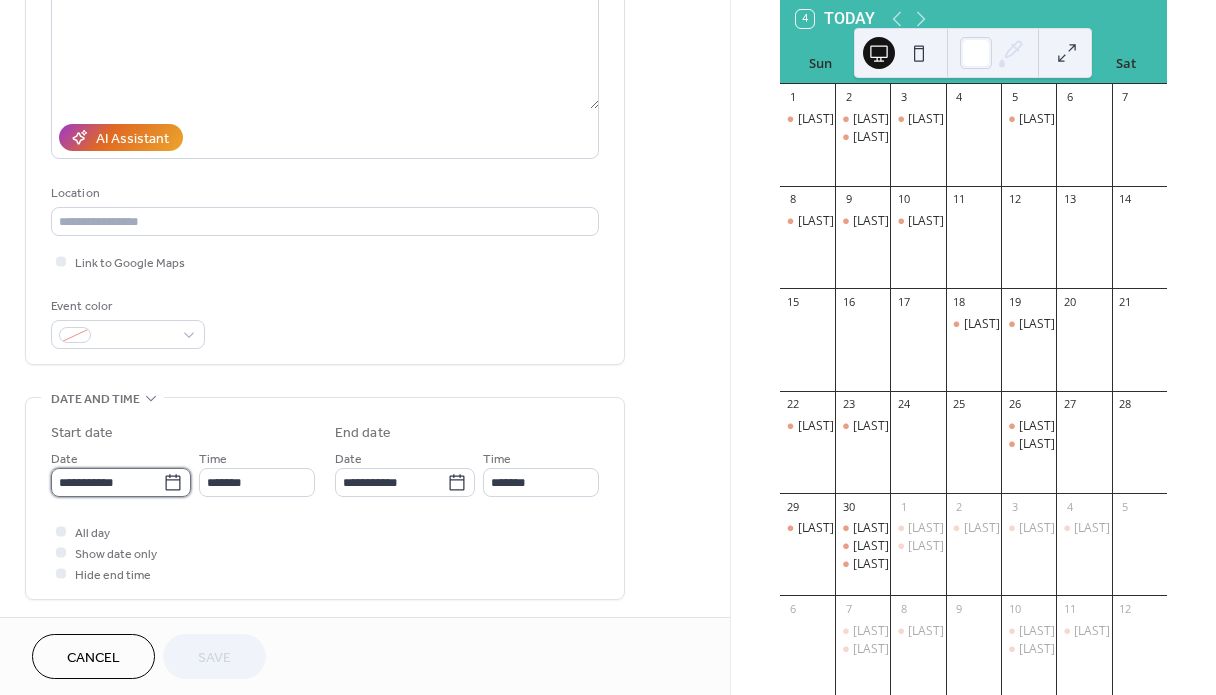 click on "**********" at bounding box center (107, 482) 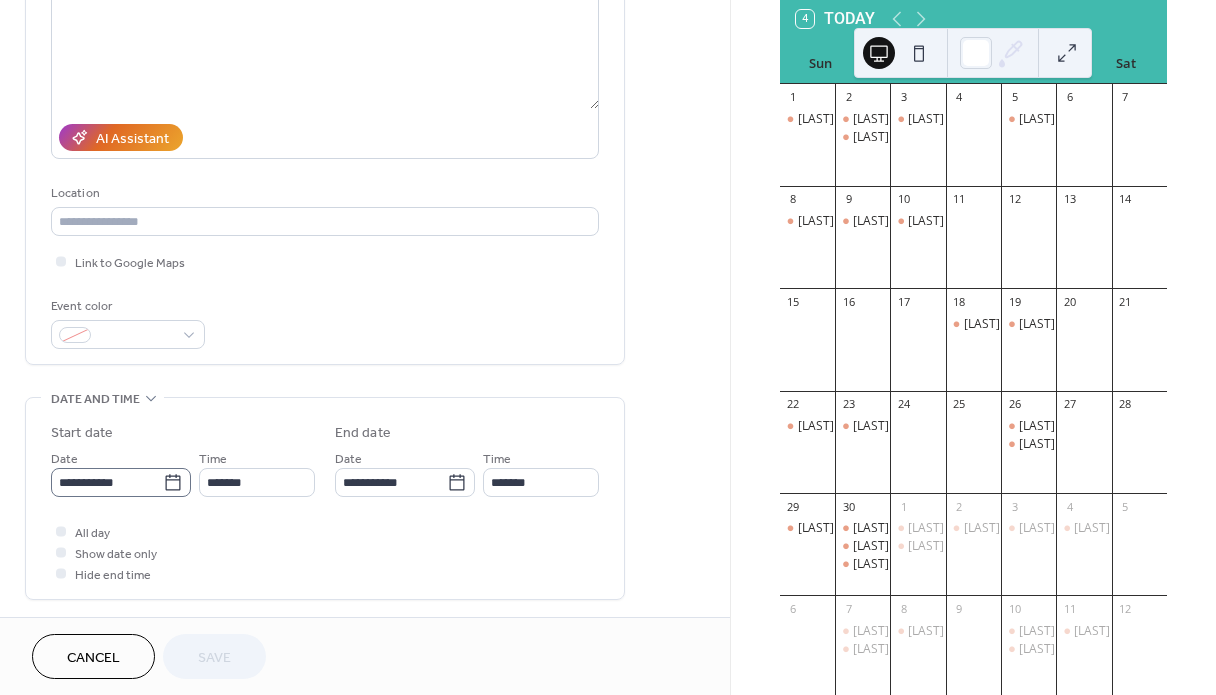 click 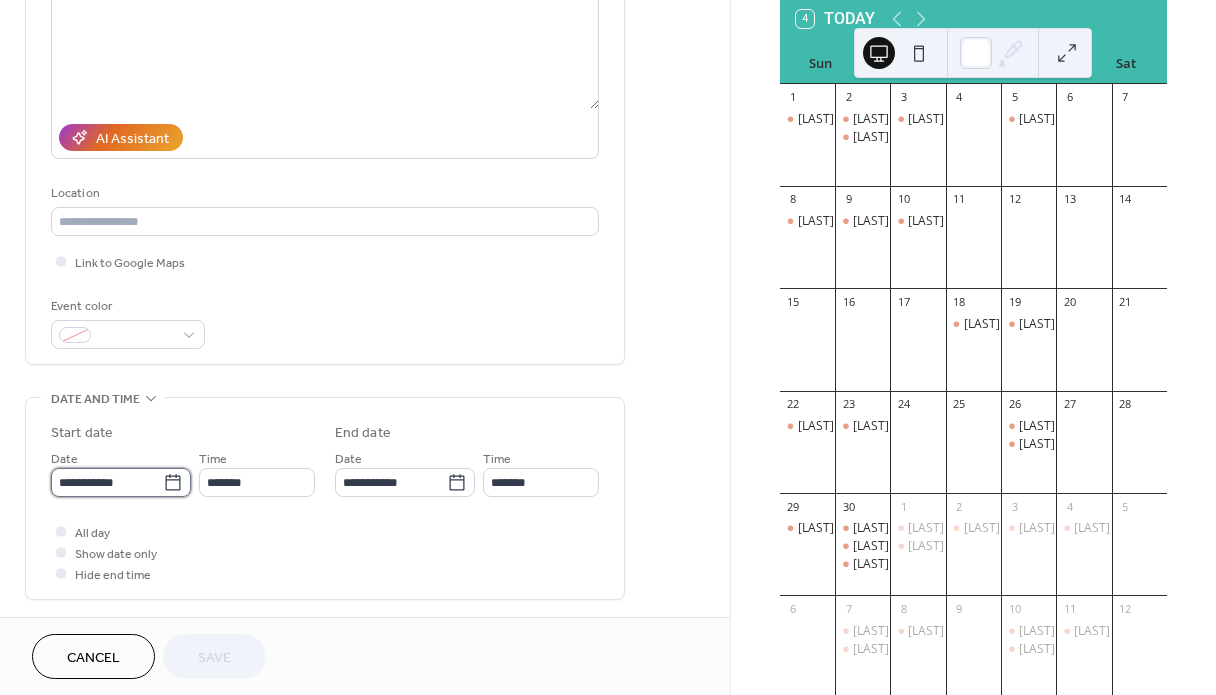click on "**********" at bounding box center [107, 482] 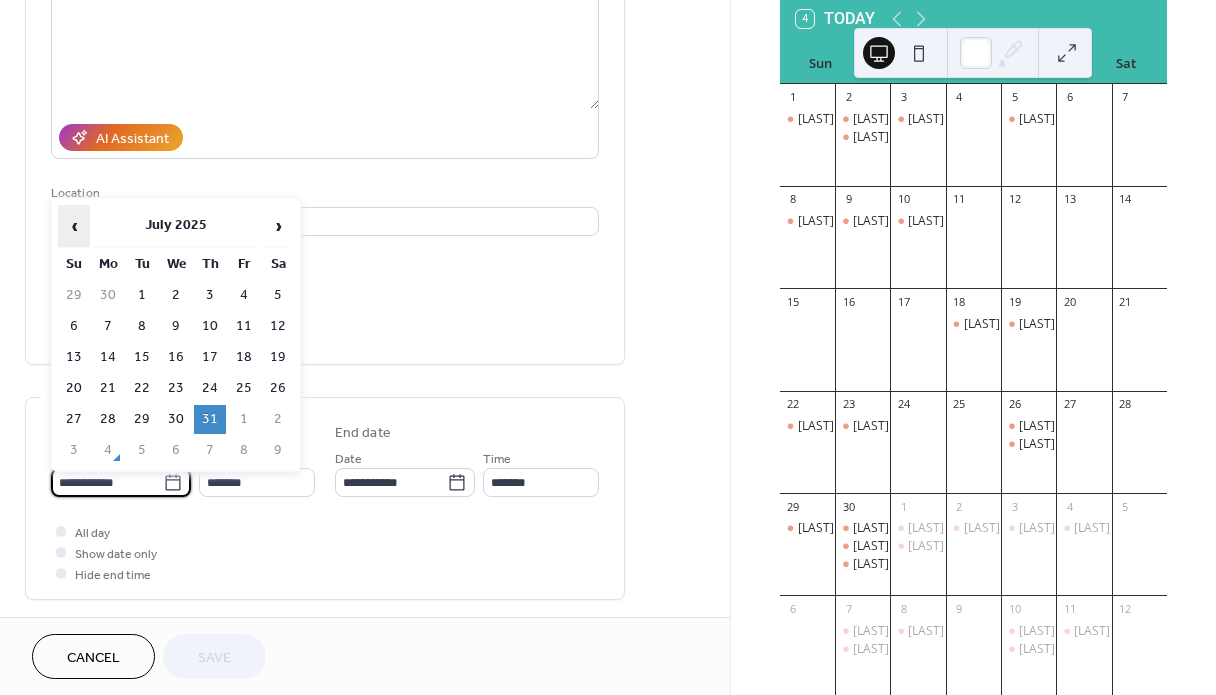 click on "‹" at bounding box center [74, 226] 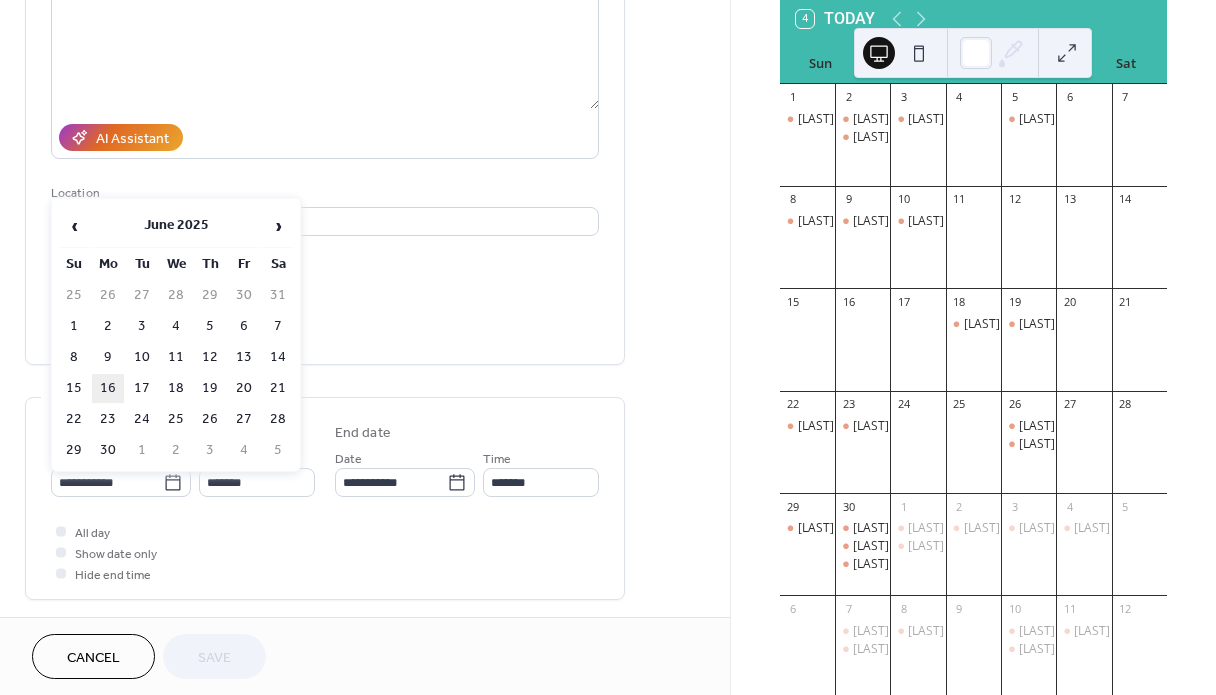 click on "16" at bounding box center [108, 388] 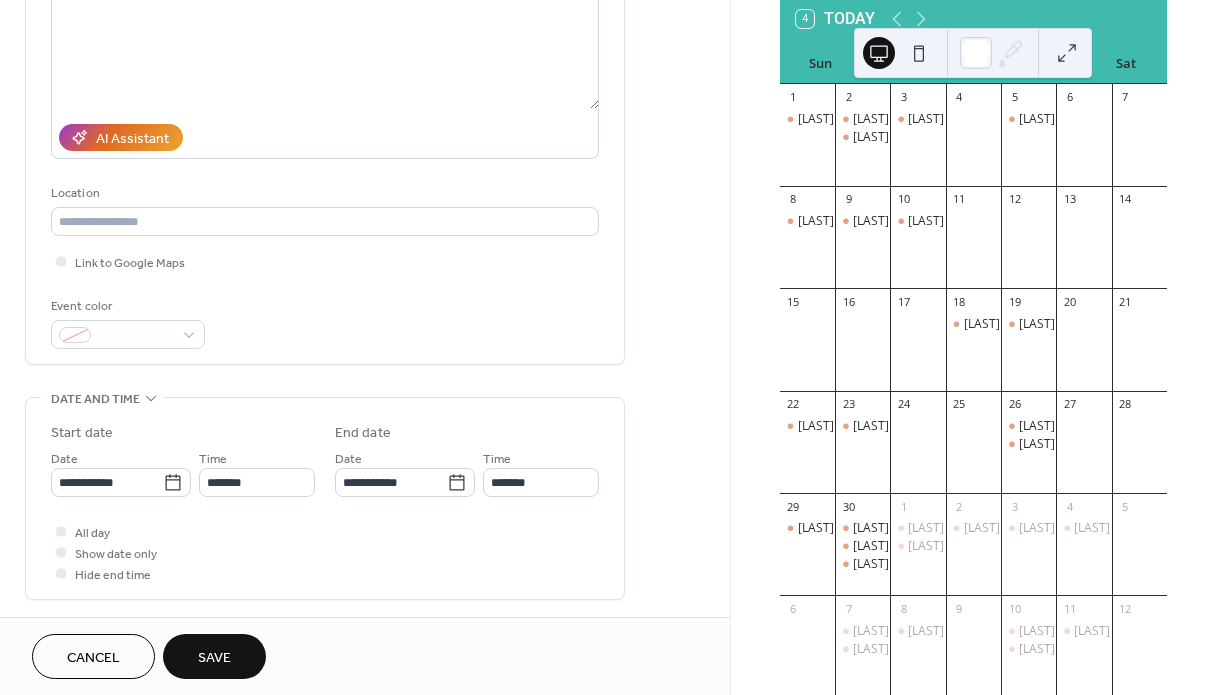 click on "Save" at bounding box center [214, 658] 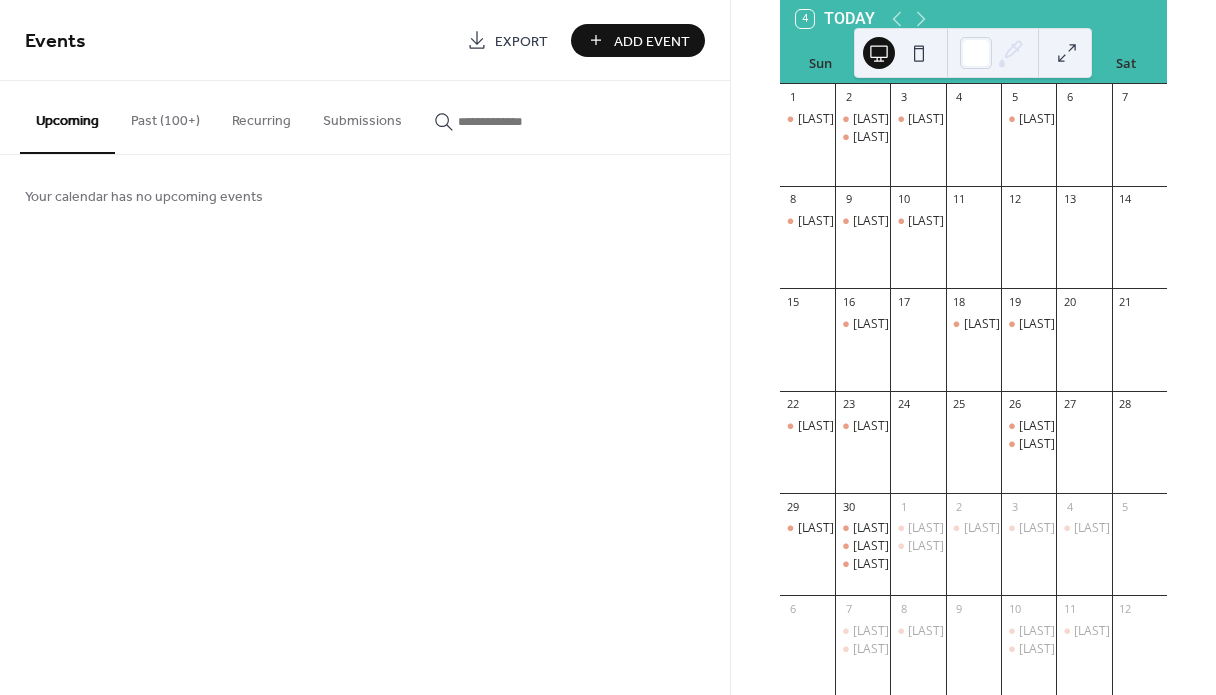 click on "Past (100+)" at bounding box center (165, 116) 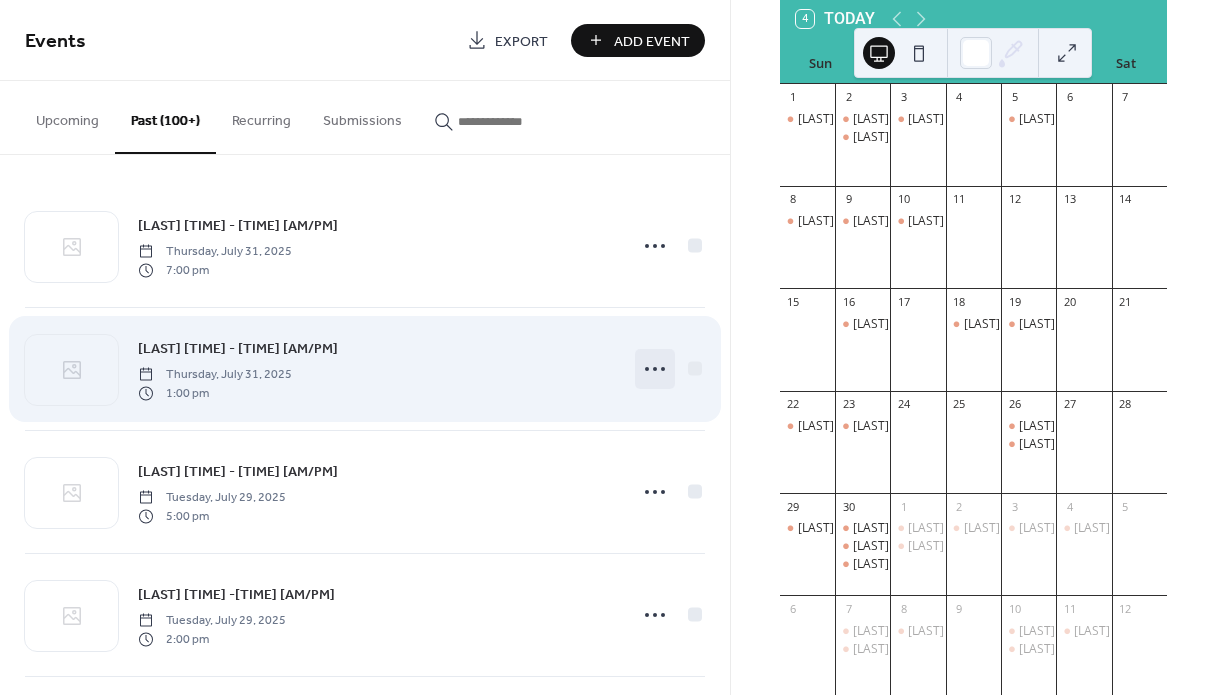 click 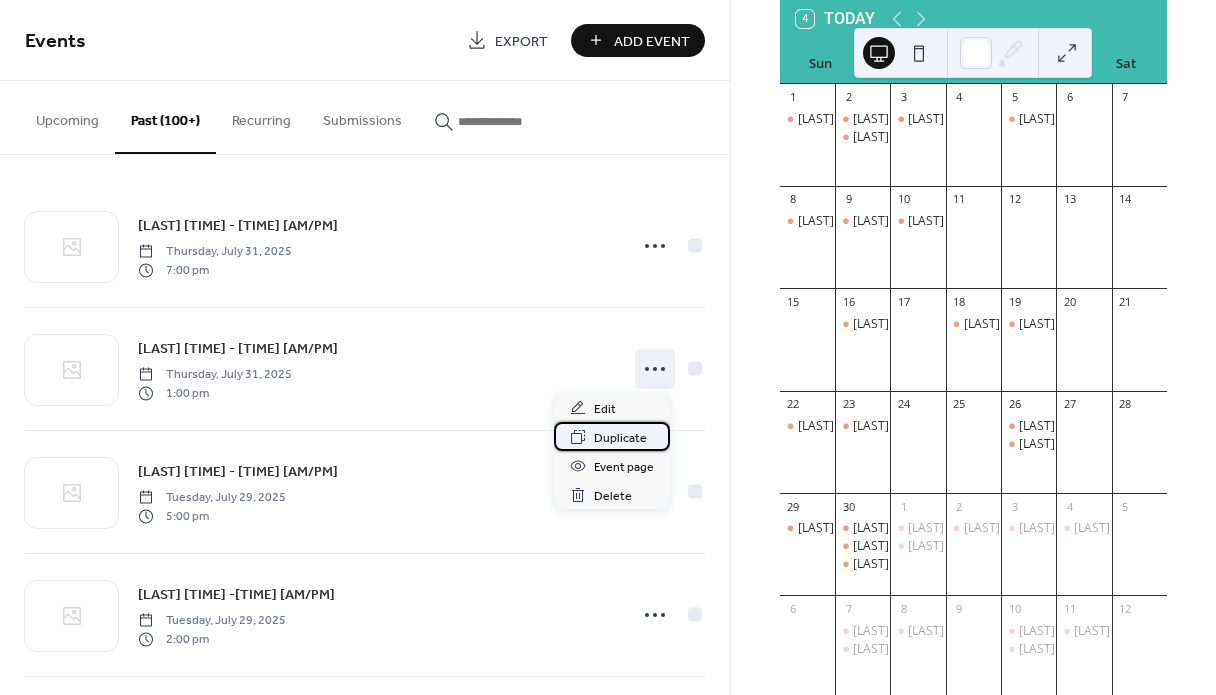 click on "Duplicate" at bounding box center (620, 438) 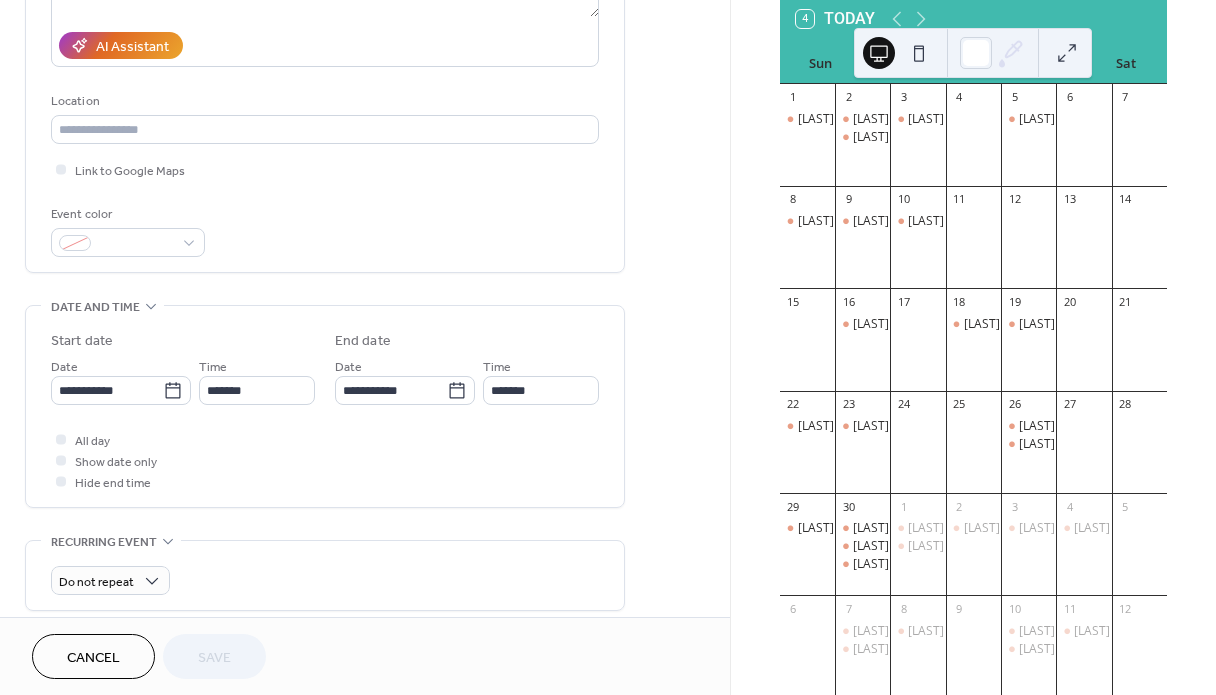 scroll, scrollTop: 349, scrollLeft: 0, axis: vertical 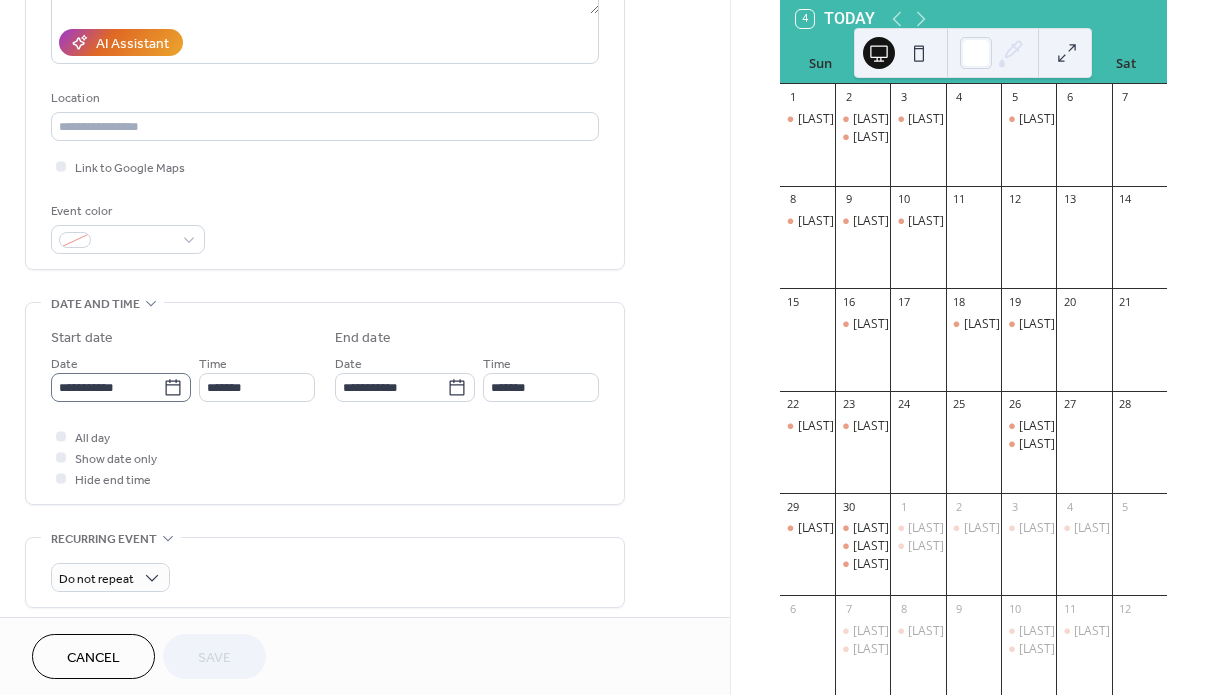 click 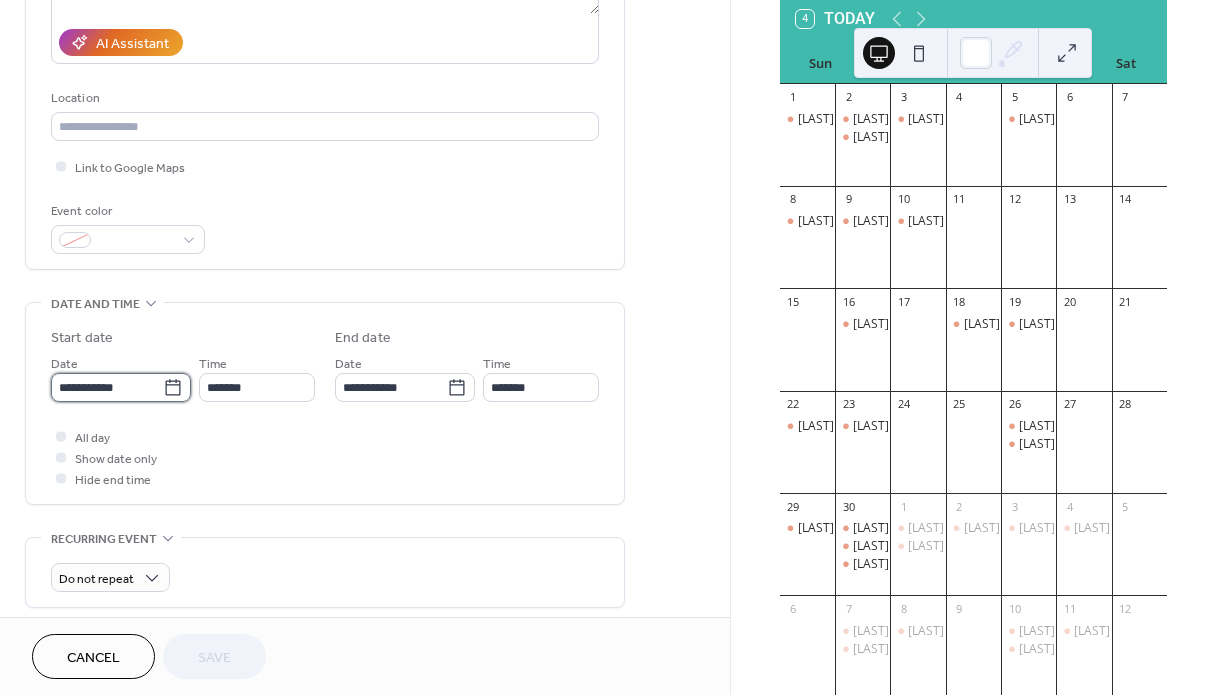 click on "**********" at bounding box center (107, 387) 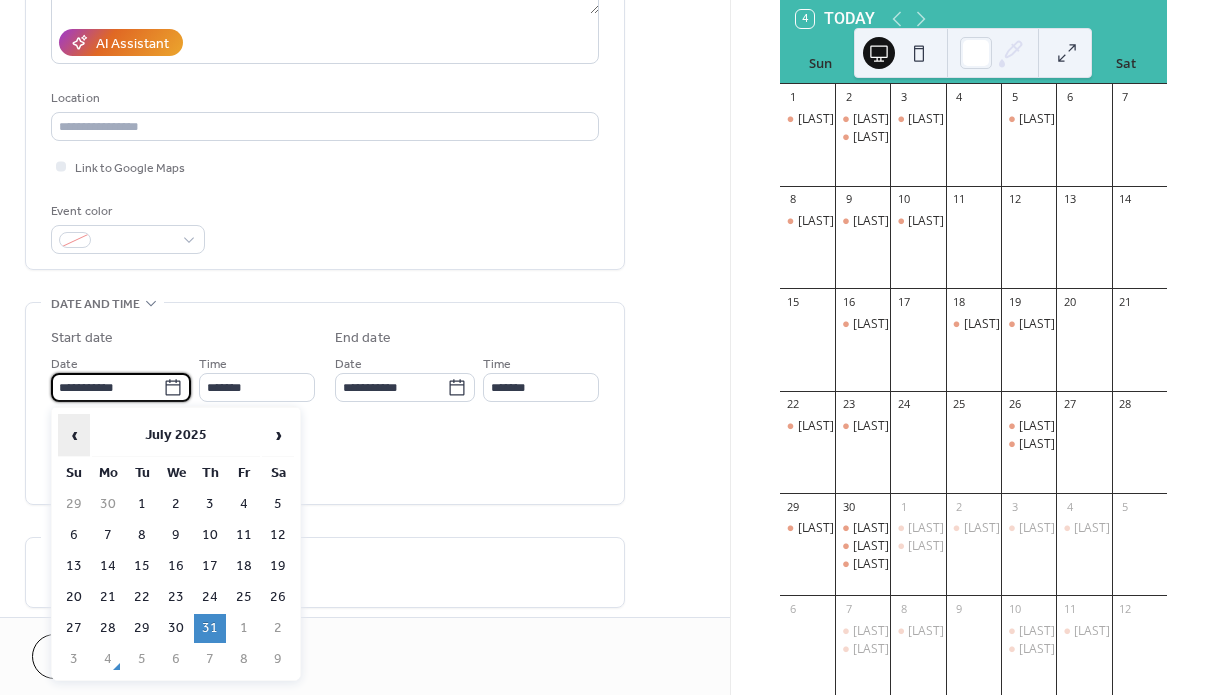 click on "‹" at bounding box center [74, 435] 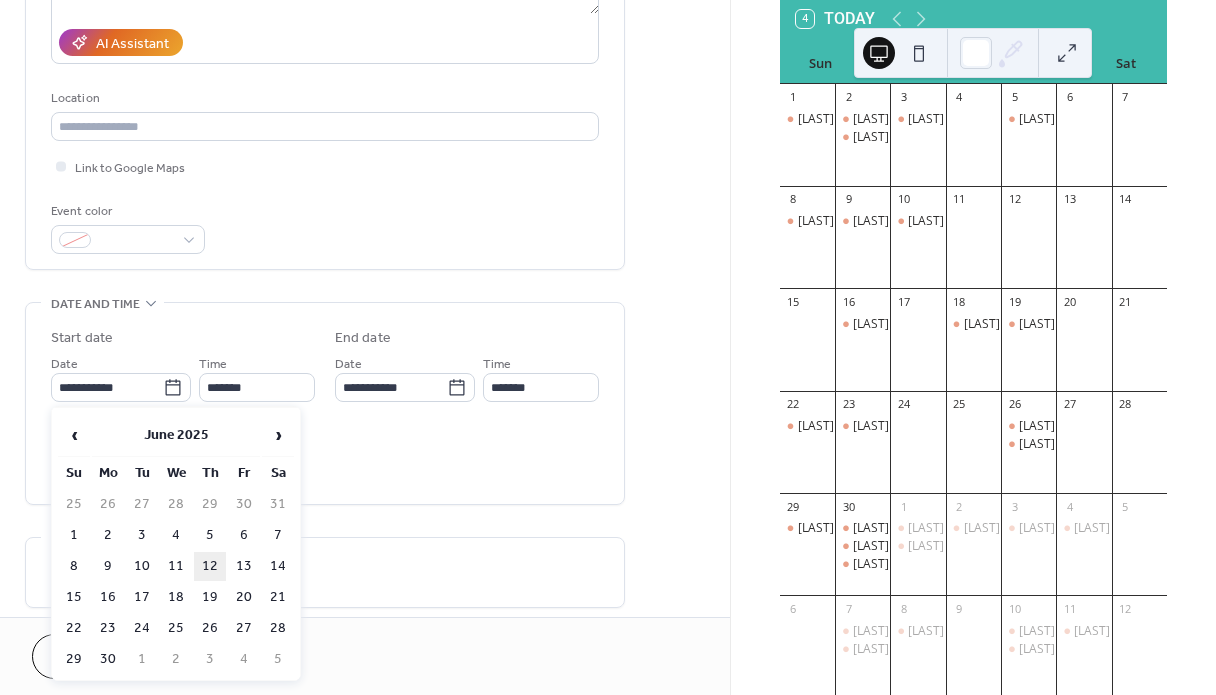 click on "12" at bounding box center (210, 566) 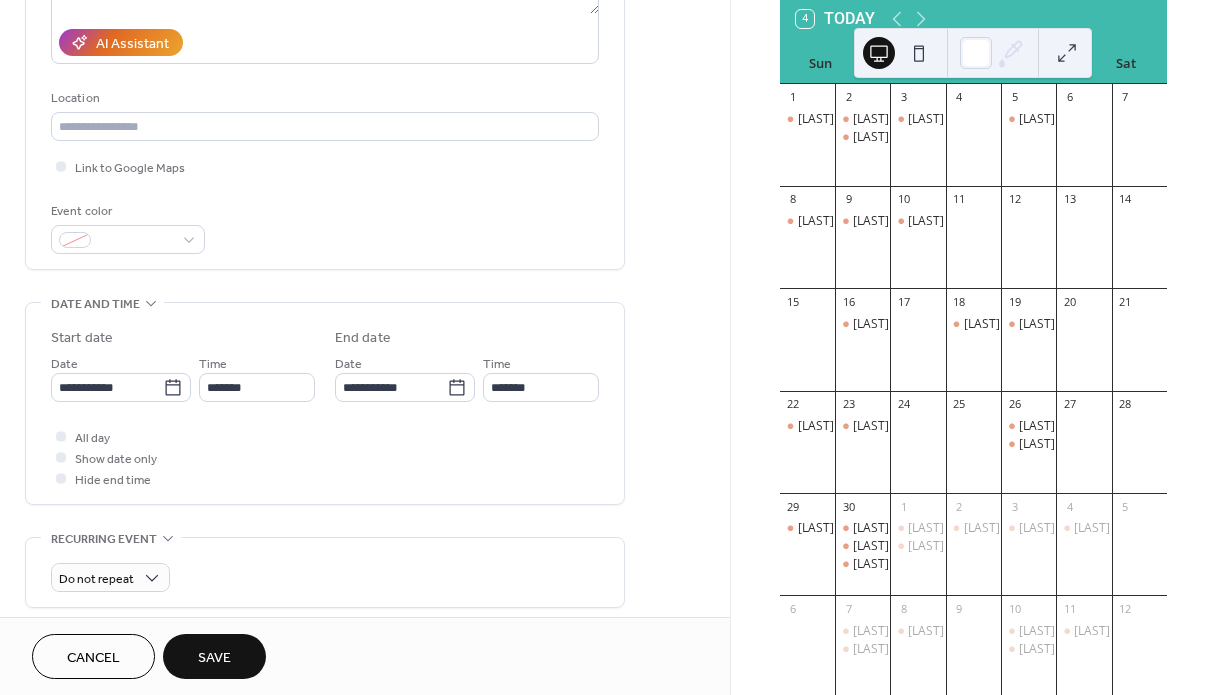 click on "Save" at bounding box center (214, 658) 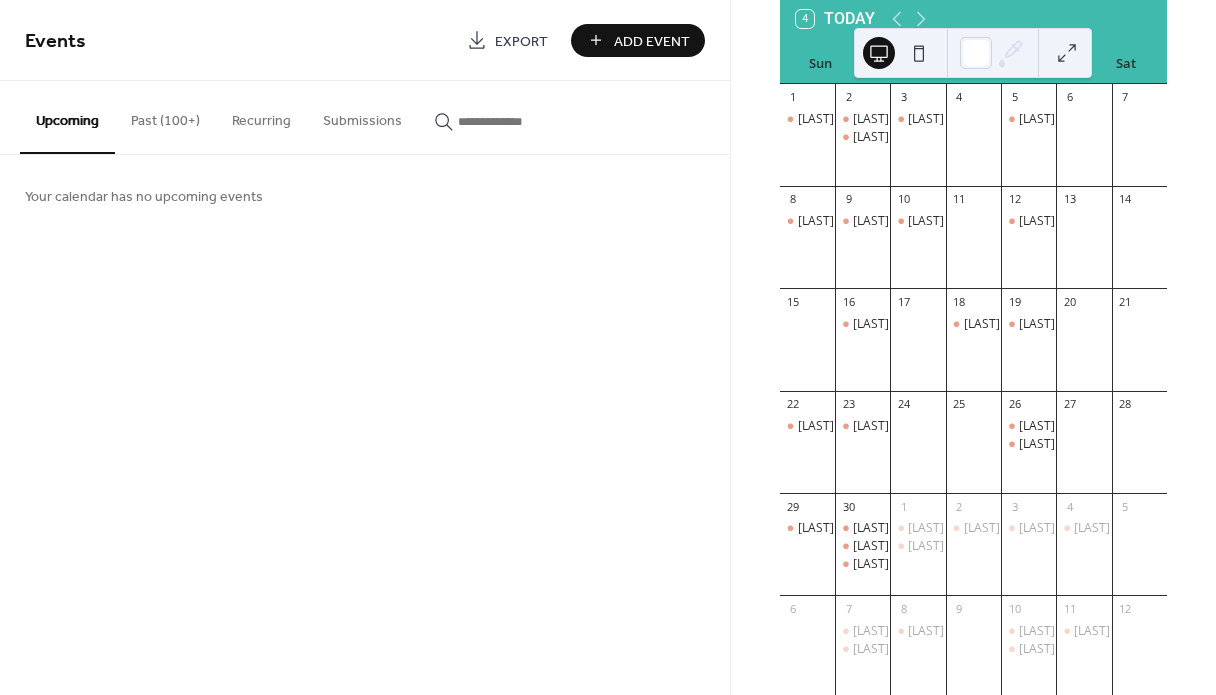 click on "Past (100+)" at bounding box center (165, 116) 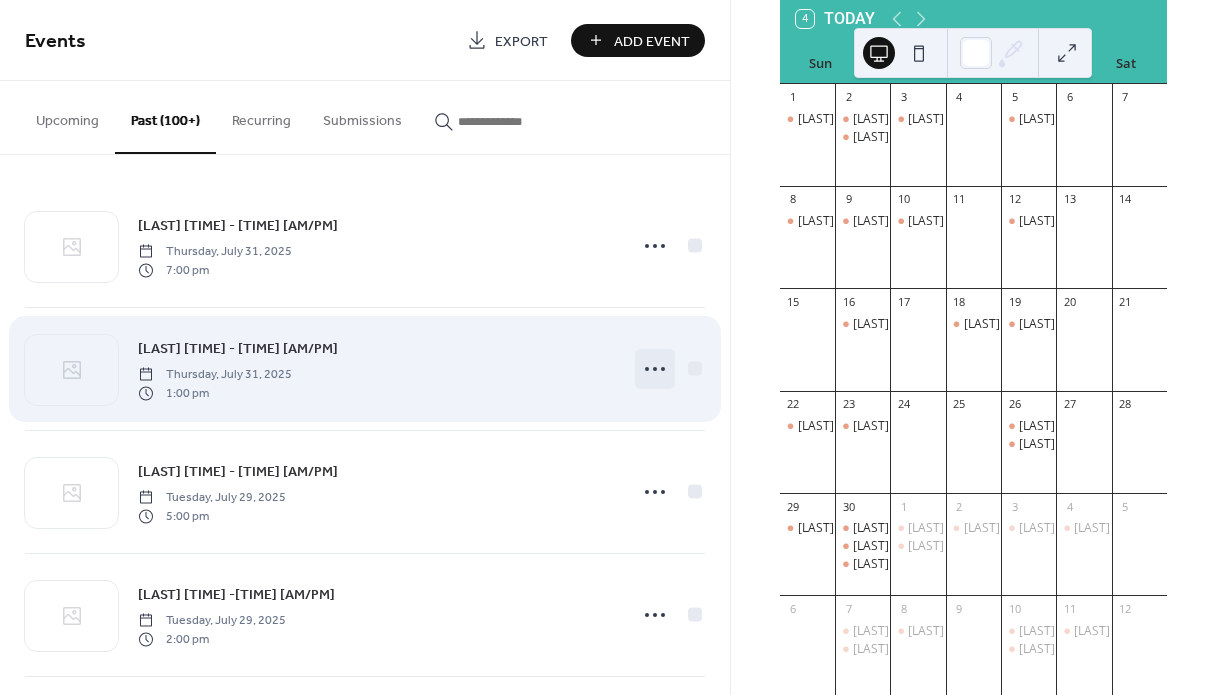 click 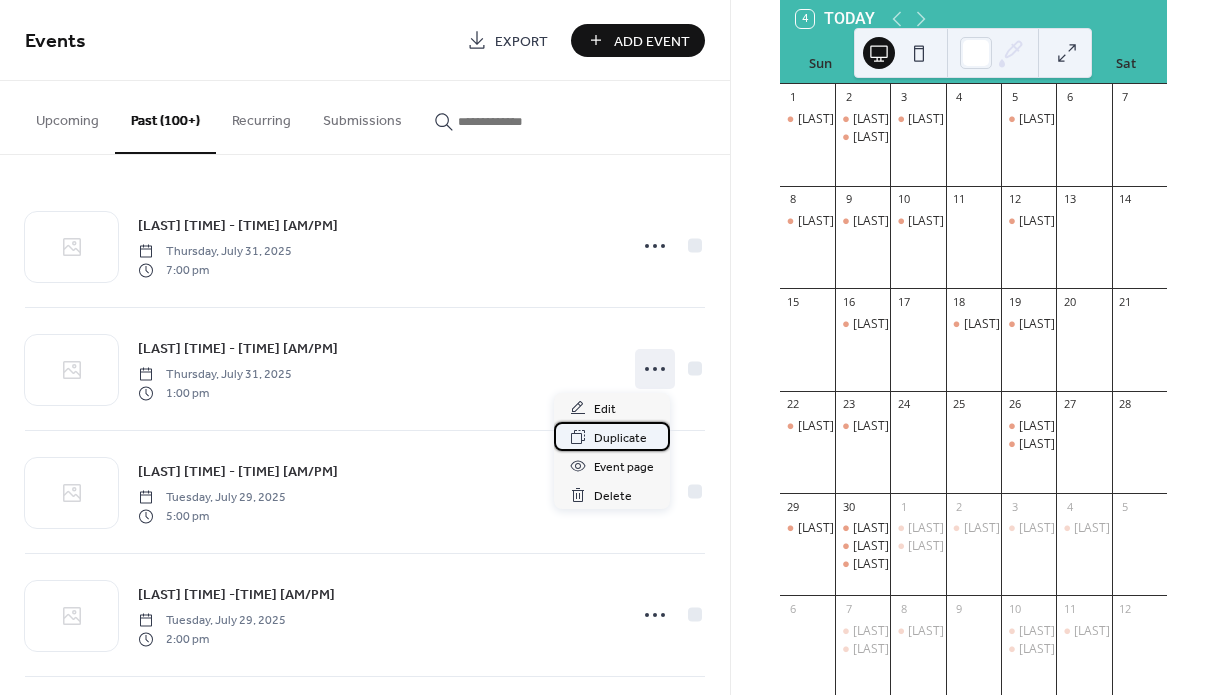 click on "Duplicate" at bounding box center [620, 438] 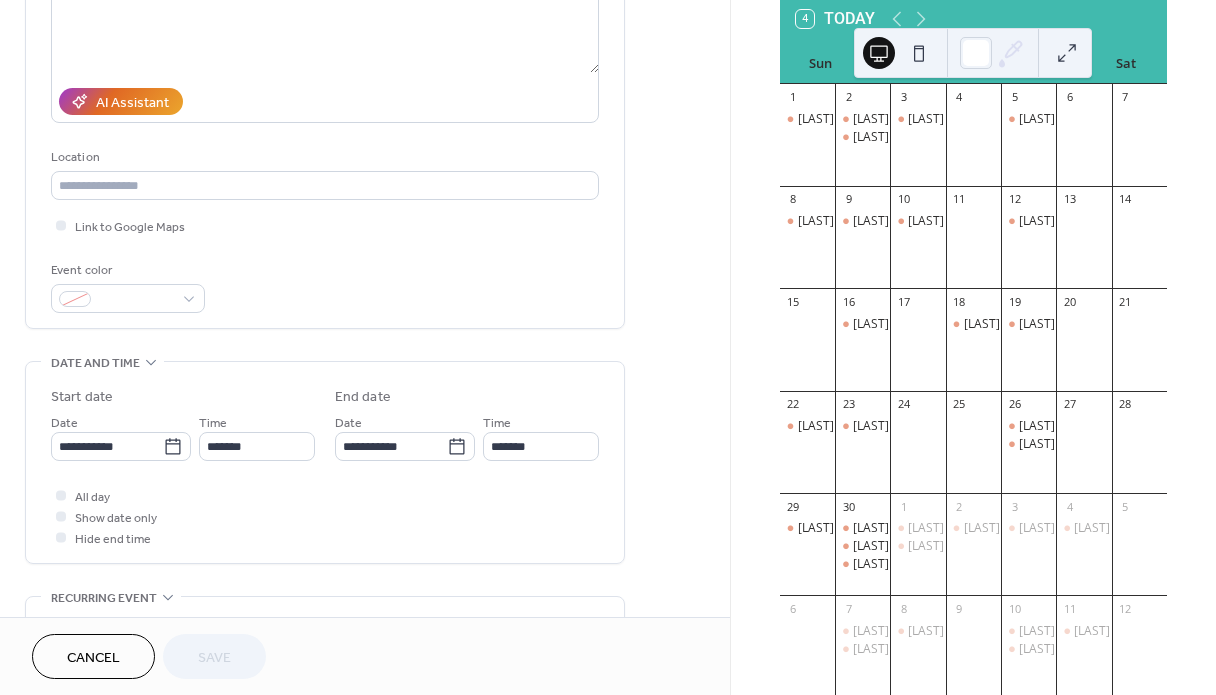 scroll, scrollTop: 349, scrollLeft: 0, axis: vertical 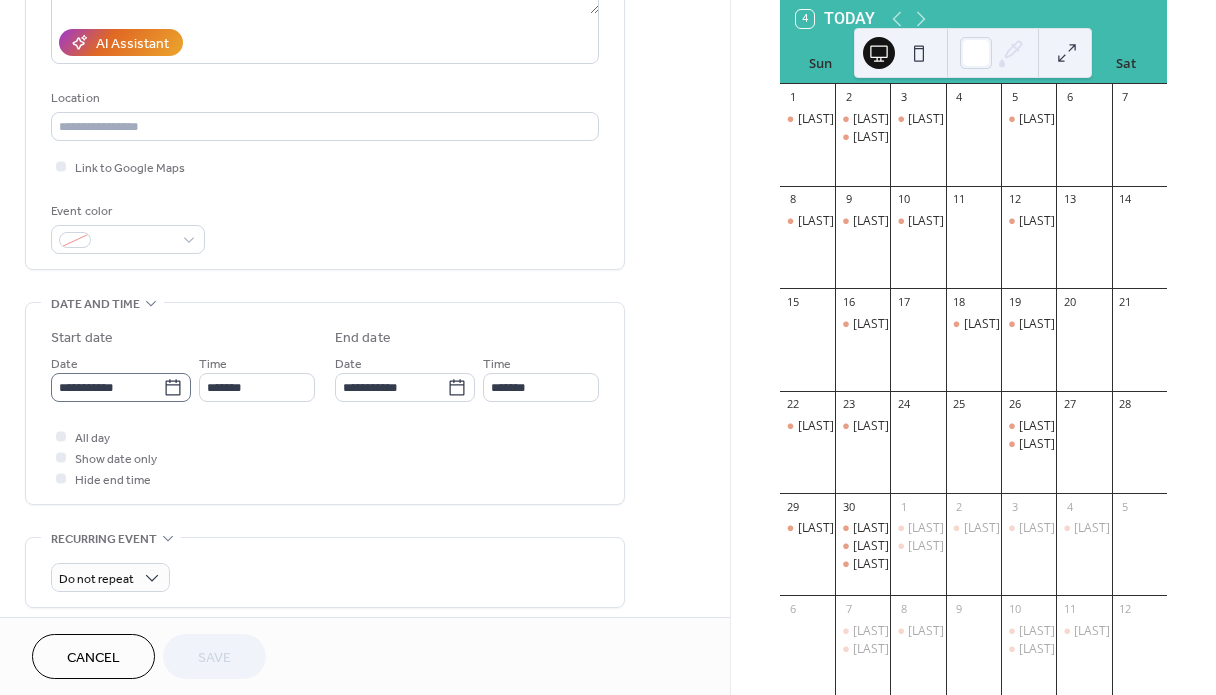 click 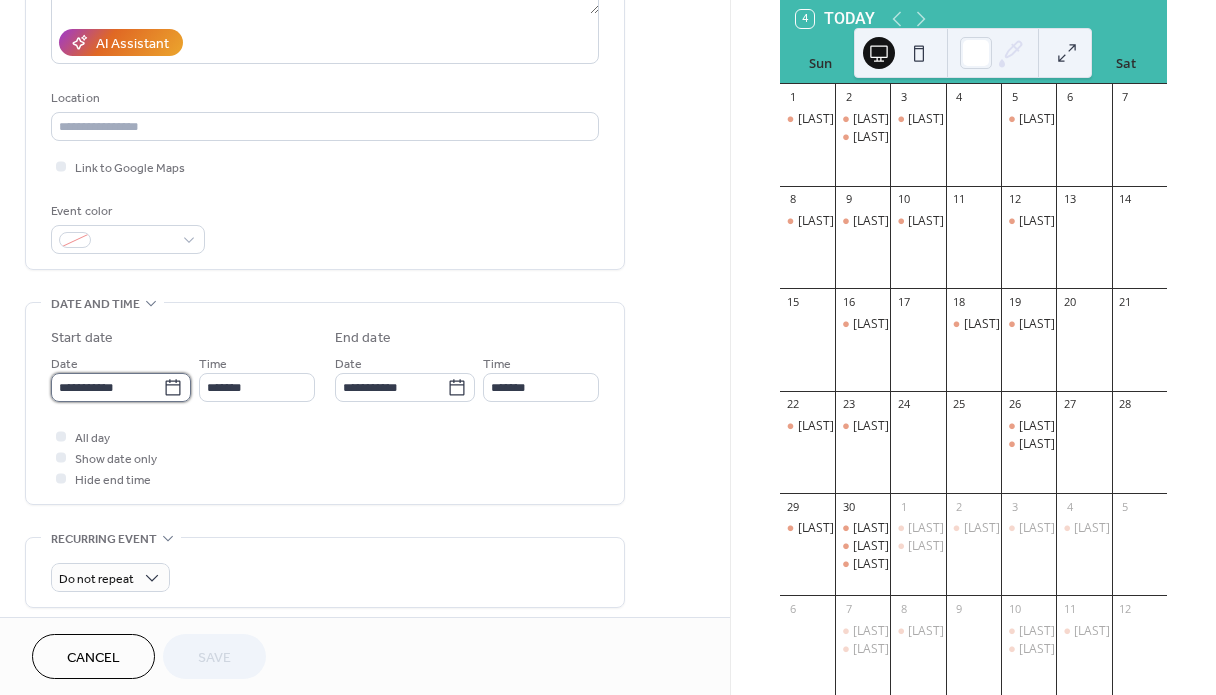 click on "**********" at bounding box center (107, 387) 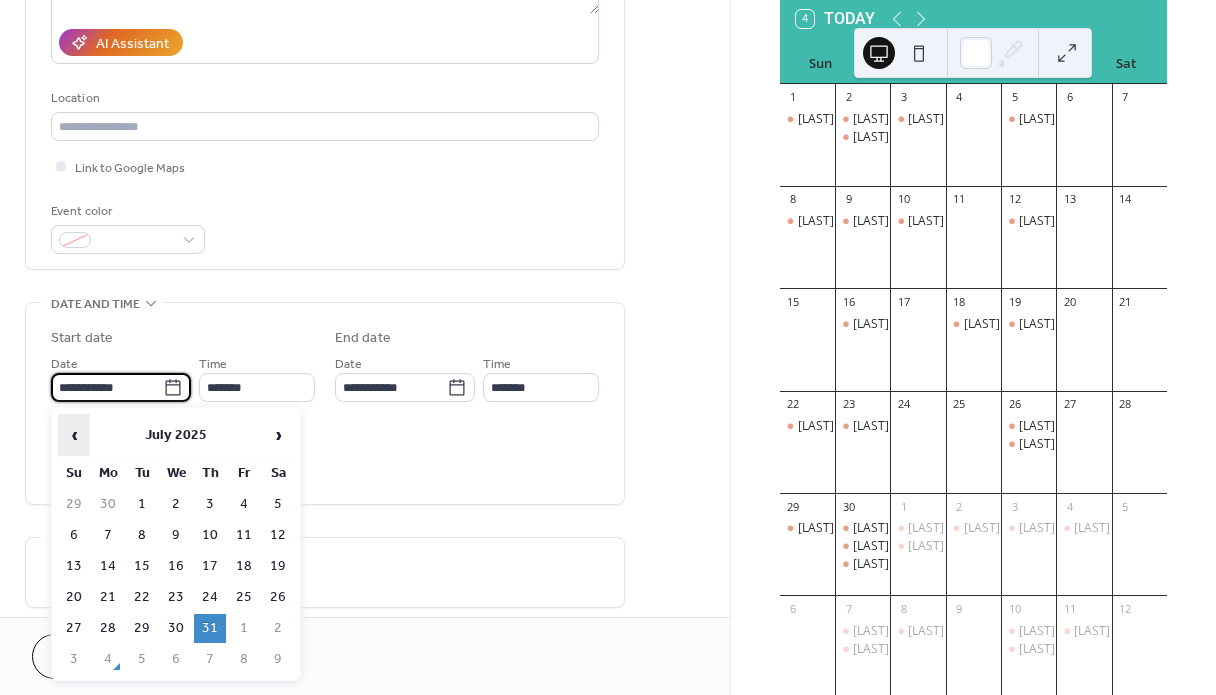 click on "‹" at bounding box center [74, 435] 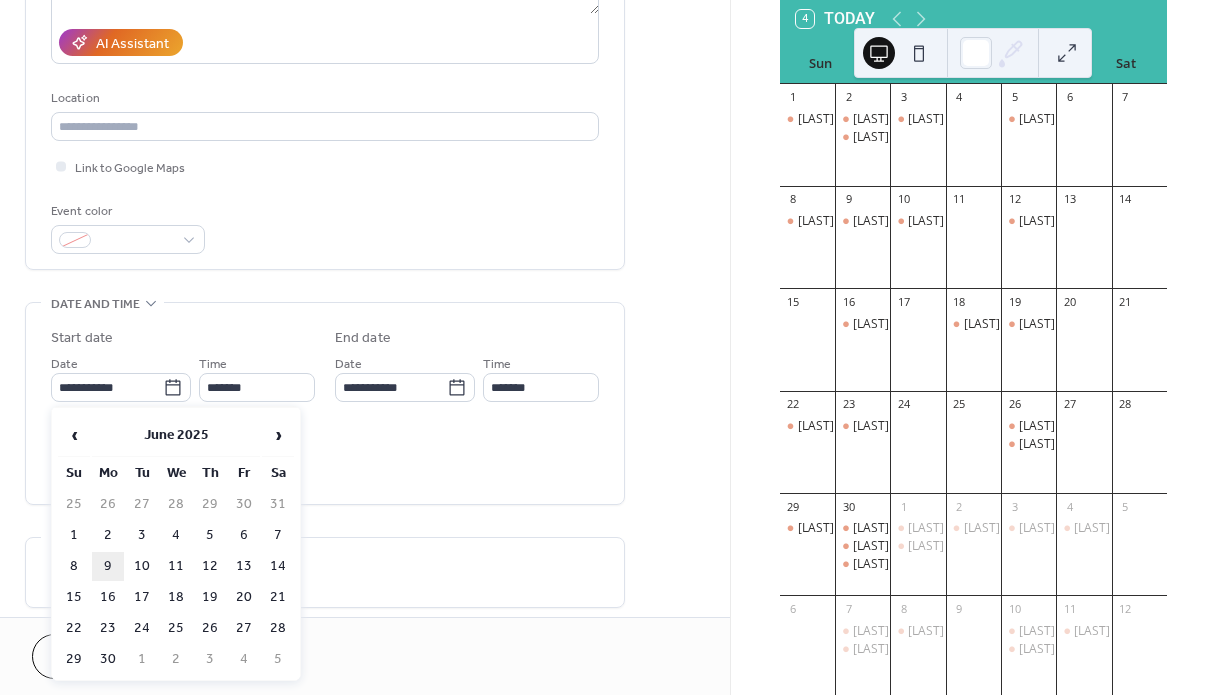 click on "9" at bounding box center [108, 566] 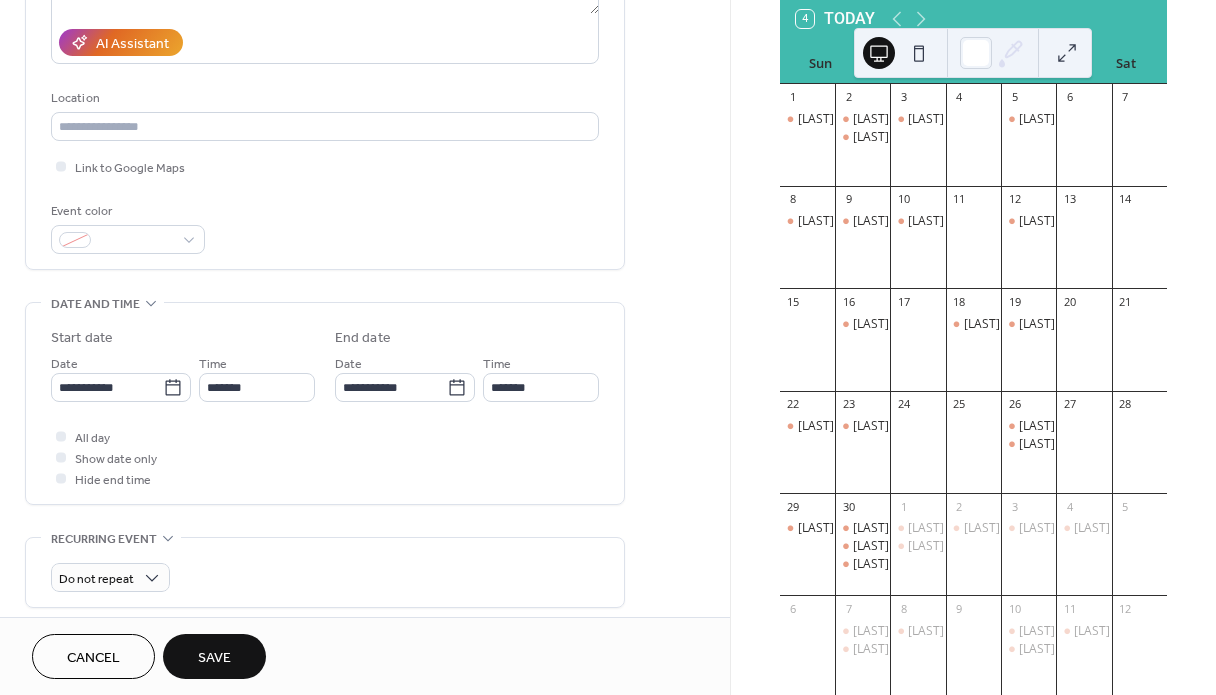 click on "Save" at bounding box center (214, 658) 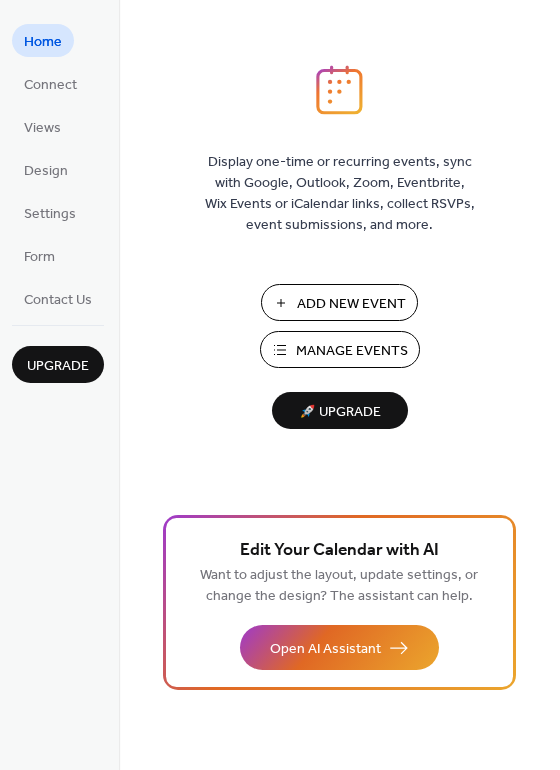 scroll, scrollTop: 0, scrollLeft: 0, axis: both 